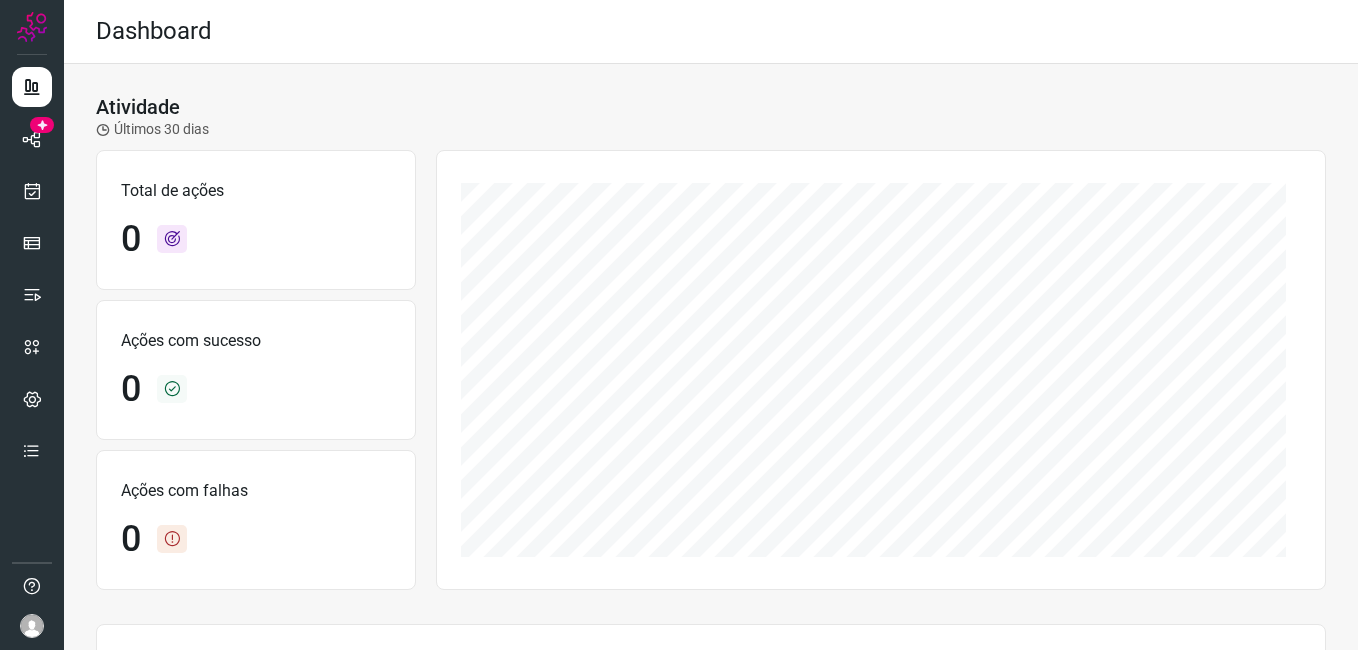 scroll, scrollTop: 0, scrollLeft: 0, axis: both 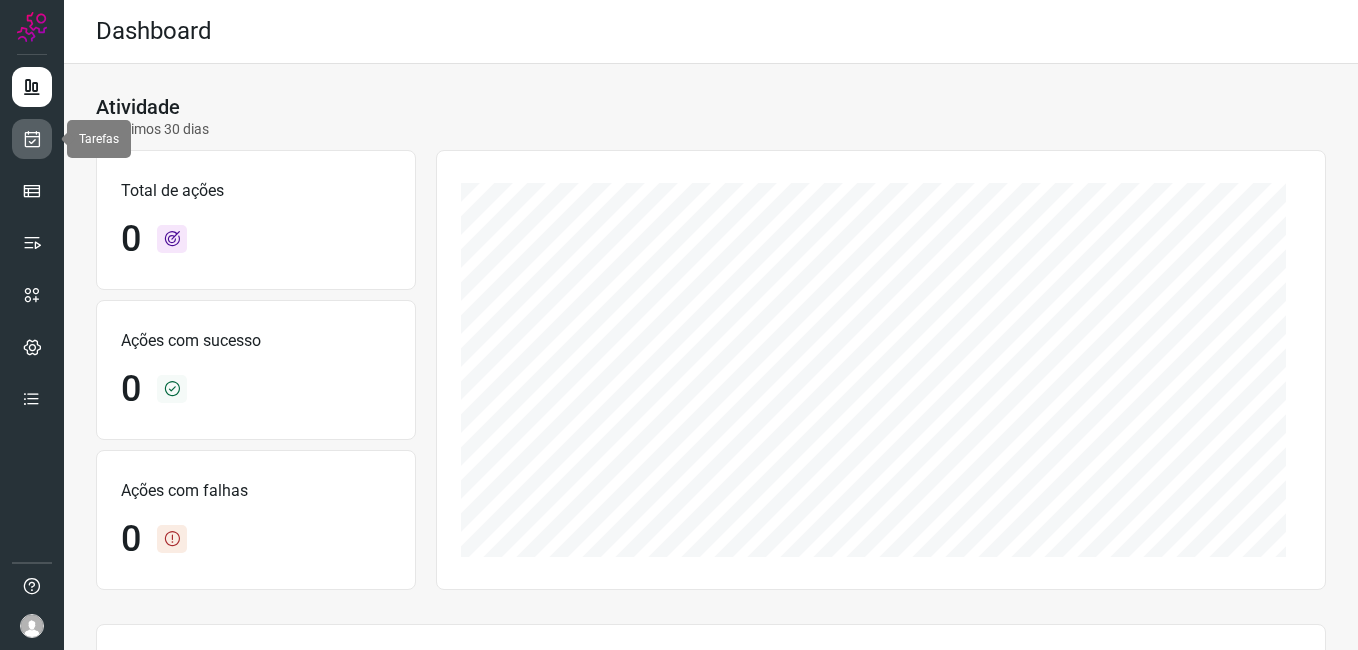 click at bounding box center [32, 139] 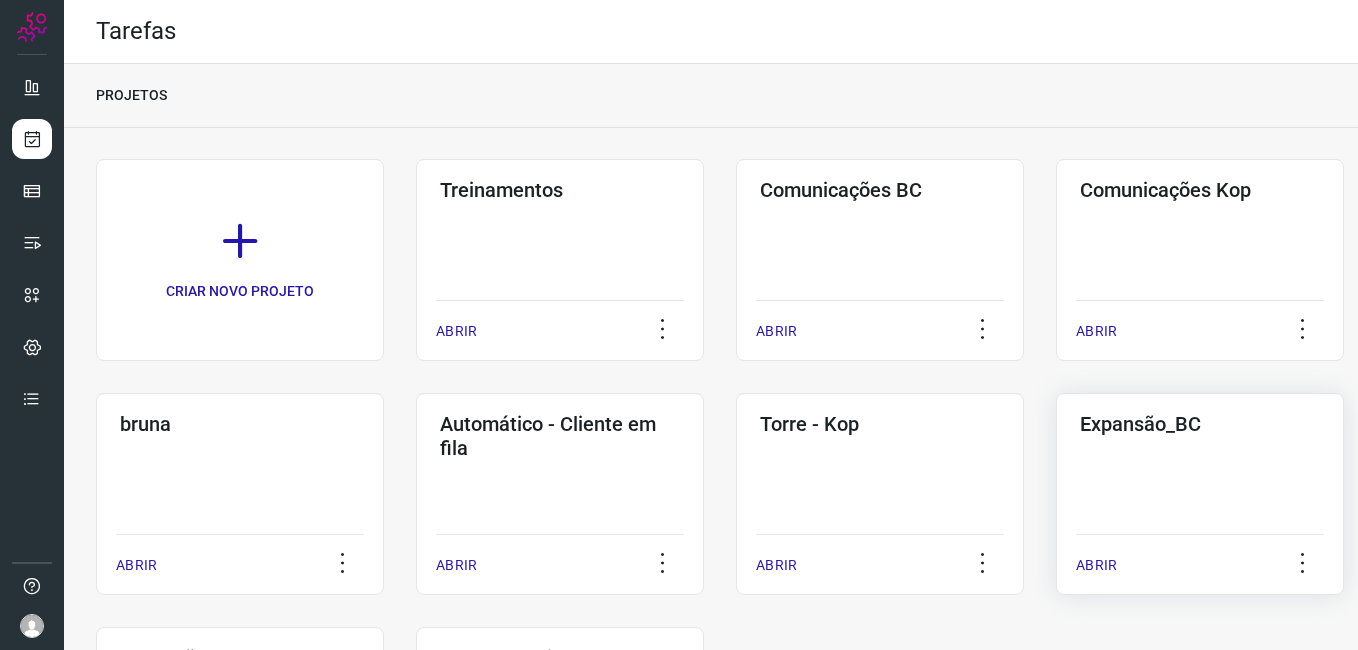click on "Expansão_BC  ABRIR" 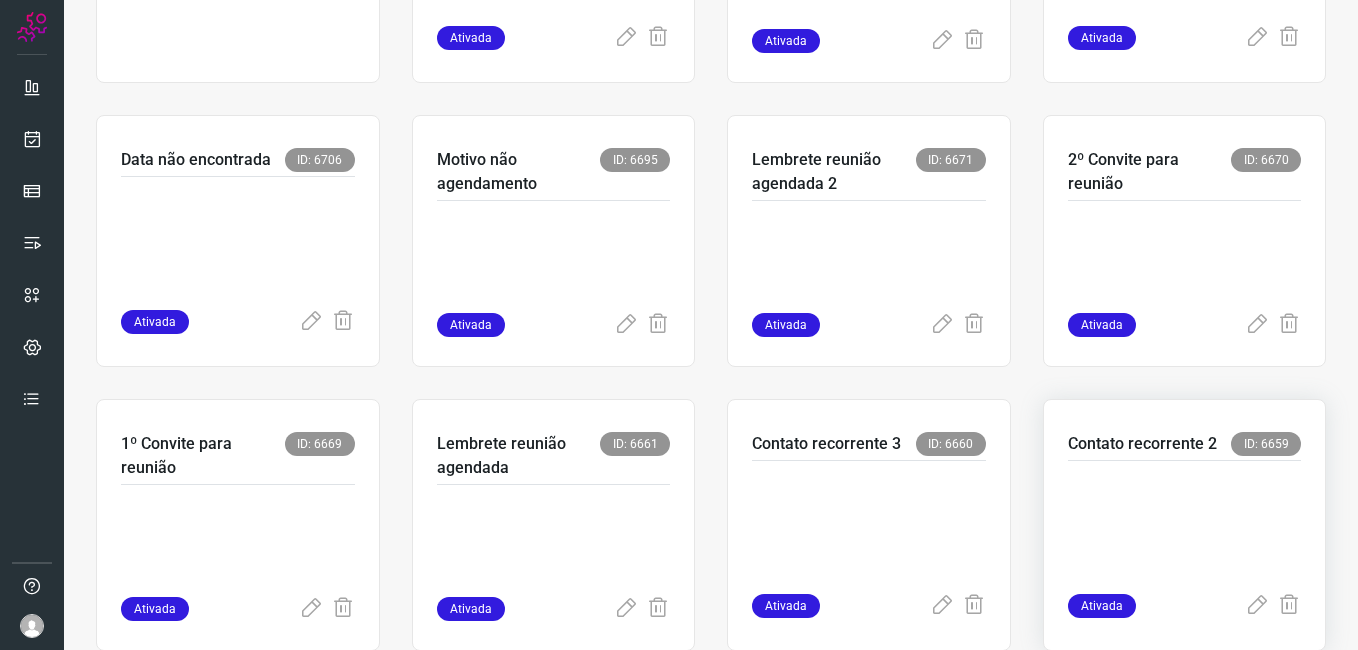 scroll, scrollTop: 400, scrollLeft: 0, axis: vertical 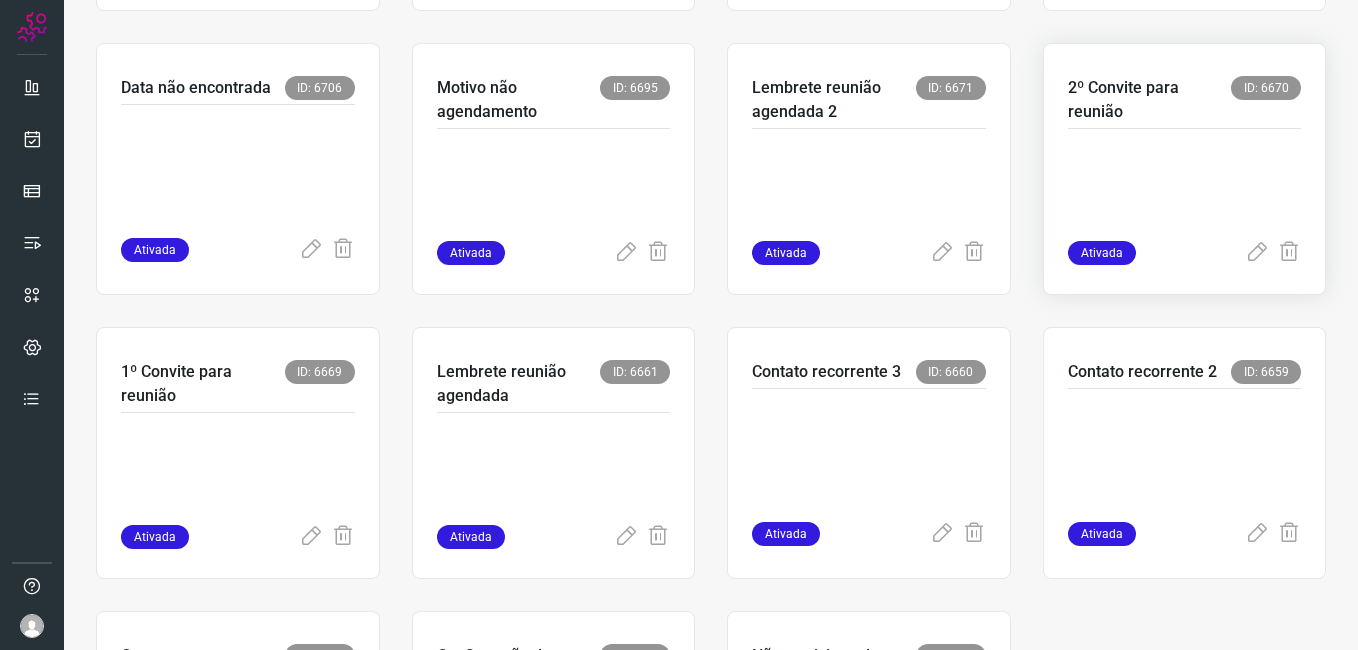 click at bounding box center (1185, 191) 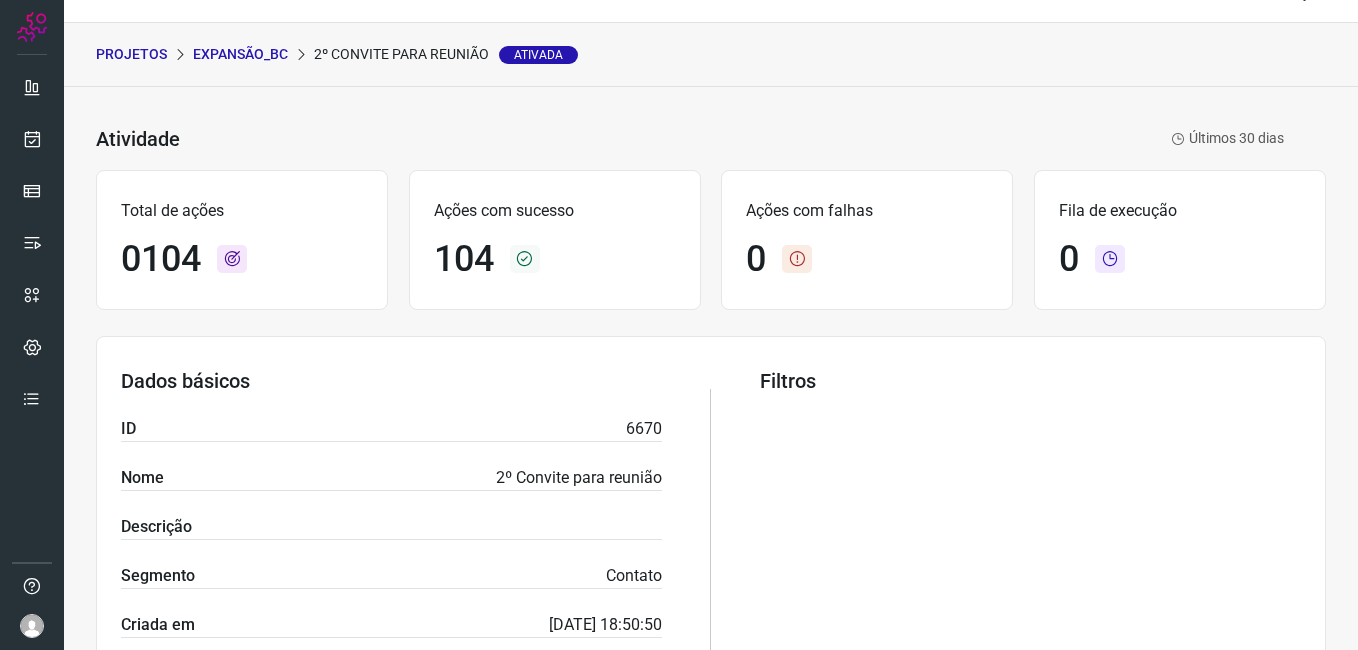 scroll, scrollTop: 0, scrollLeft: 0, axis: both 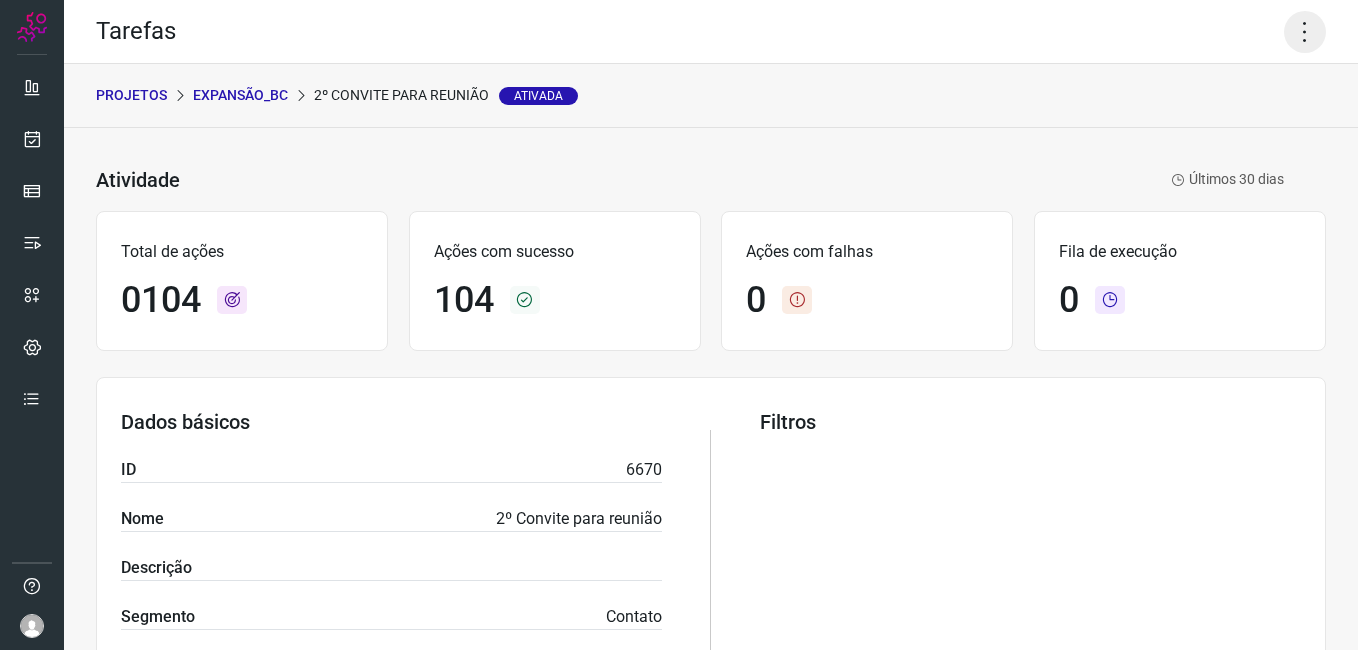 click 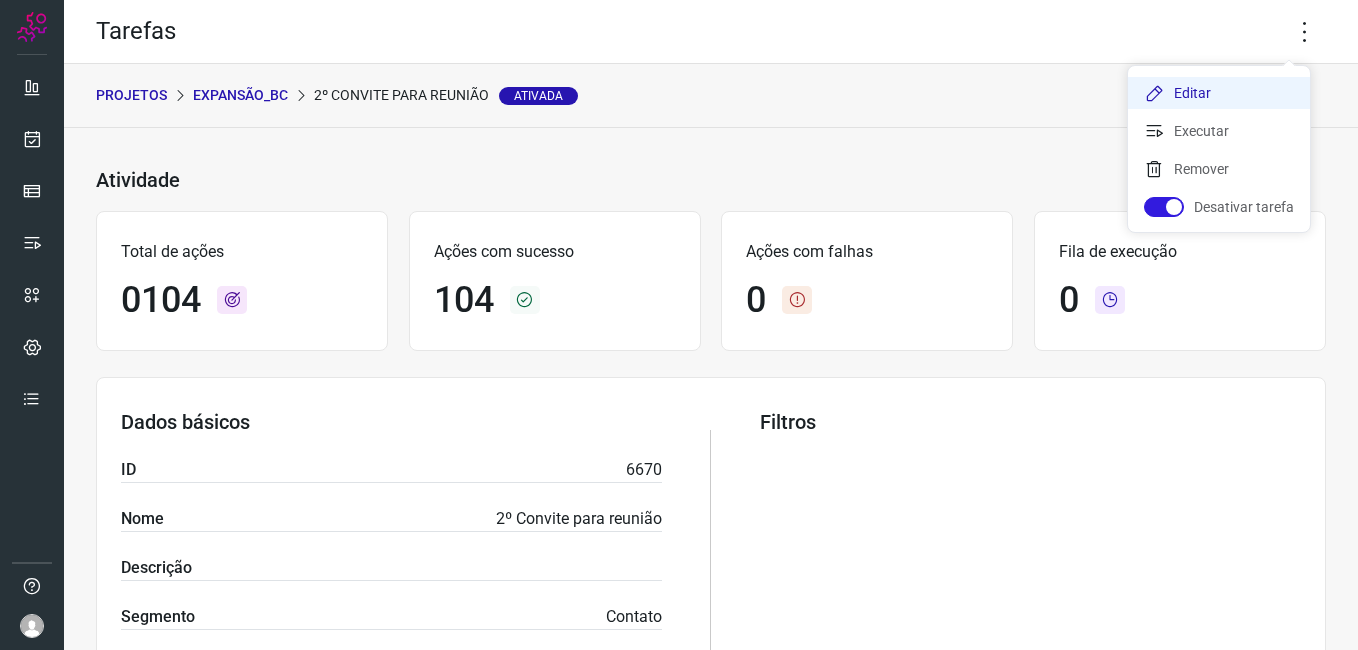 click on "Editar" 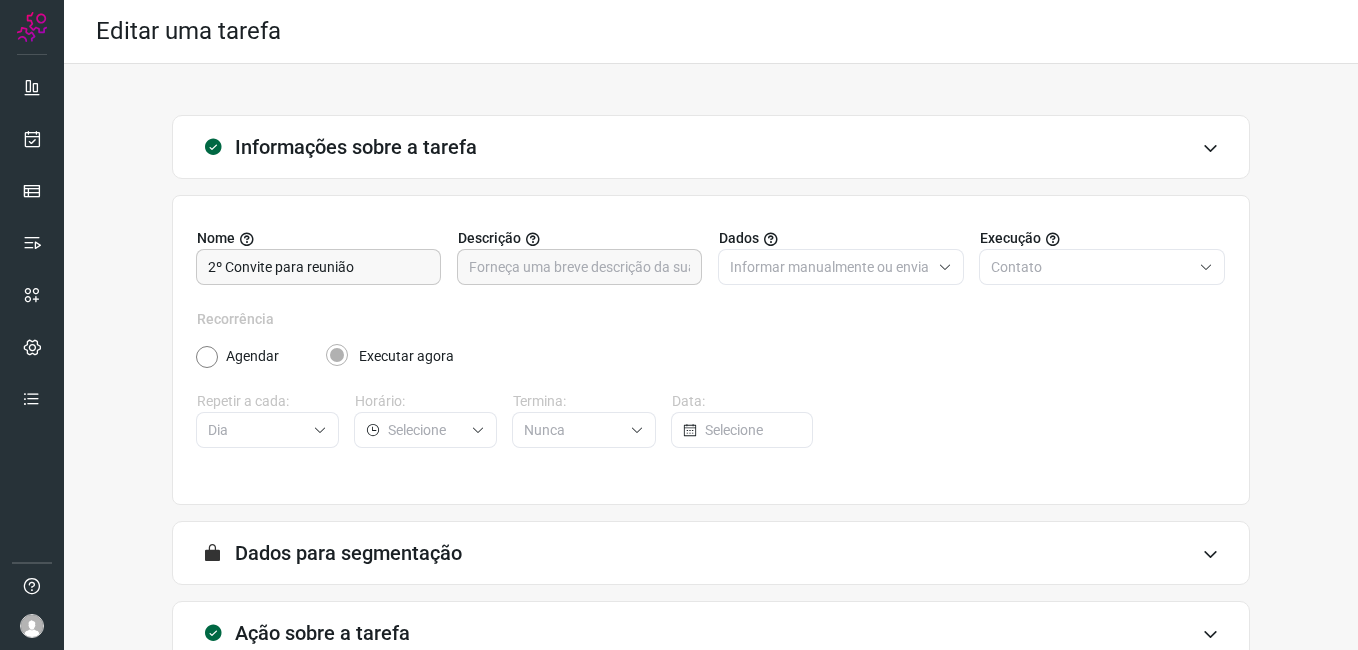 scroll, scrollTop: 131, scrollLeft: 0, axis: vertical 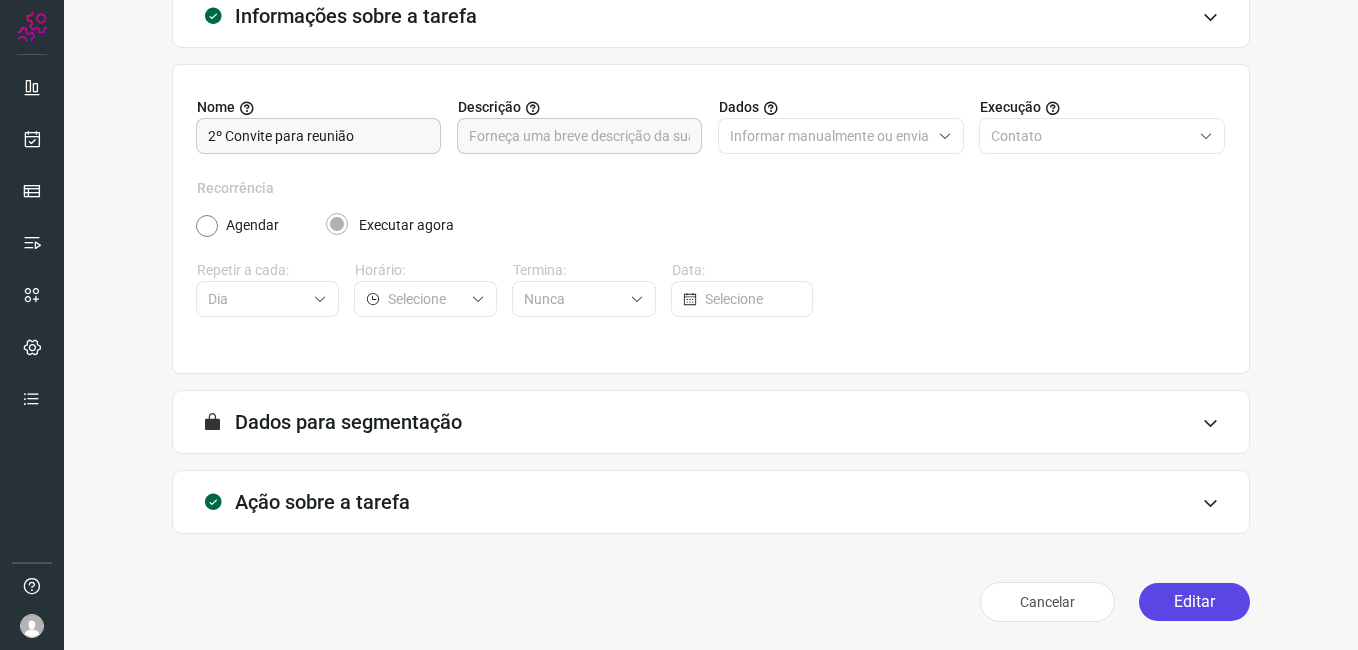 click on "Editar" at bounding box center [1194, 602] 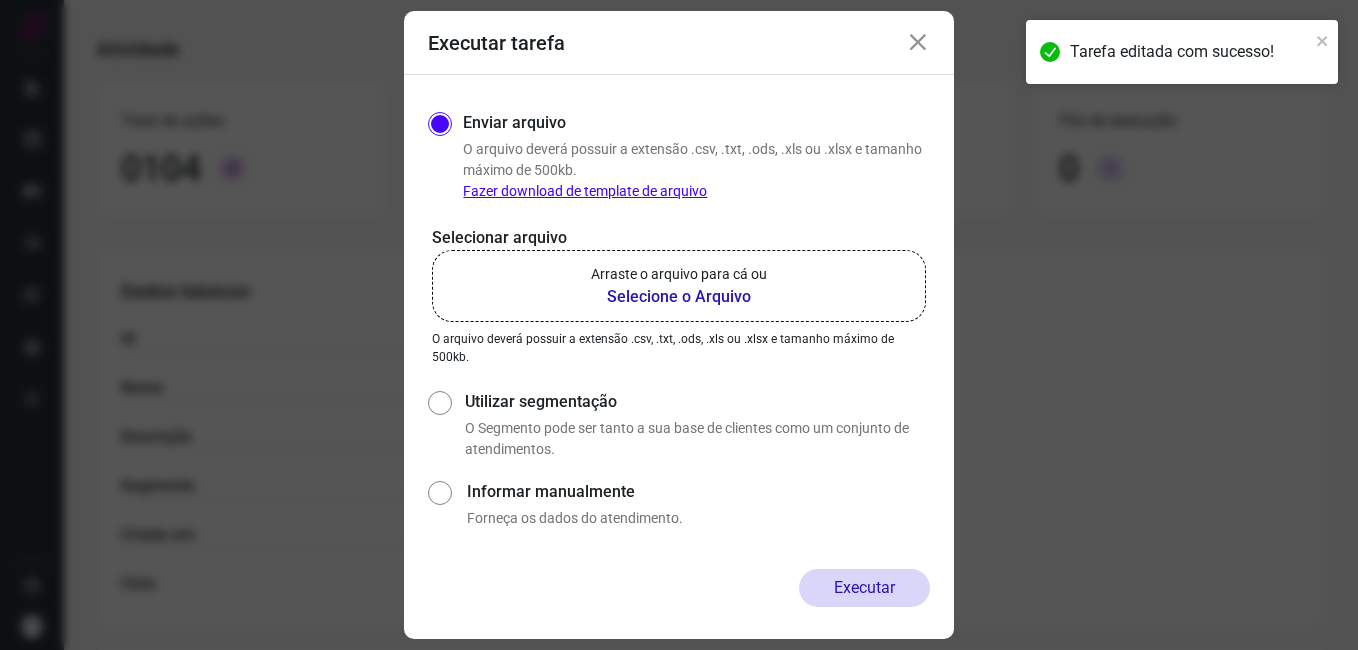 click on "Selecione o Arquivo" at bounding box center (679, 297) 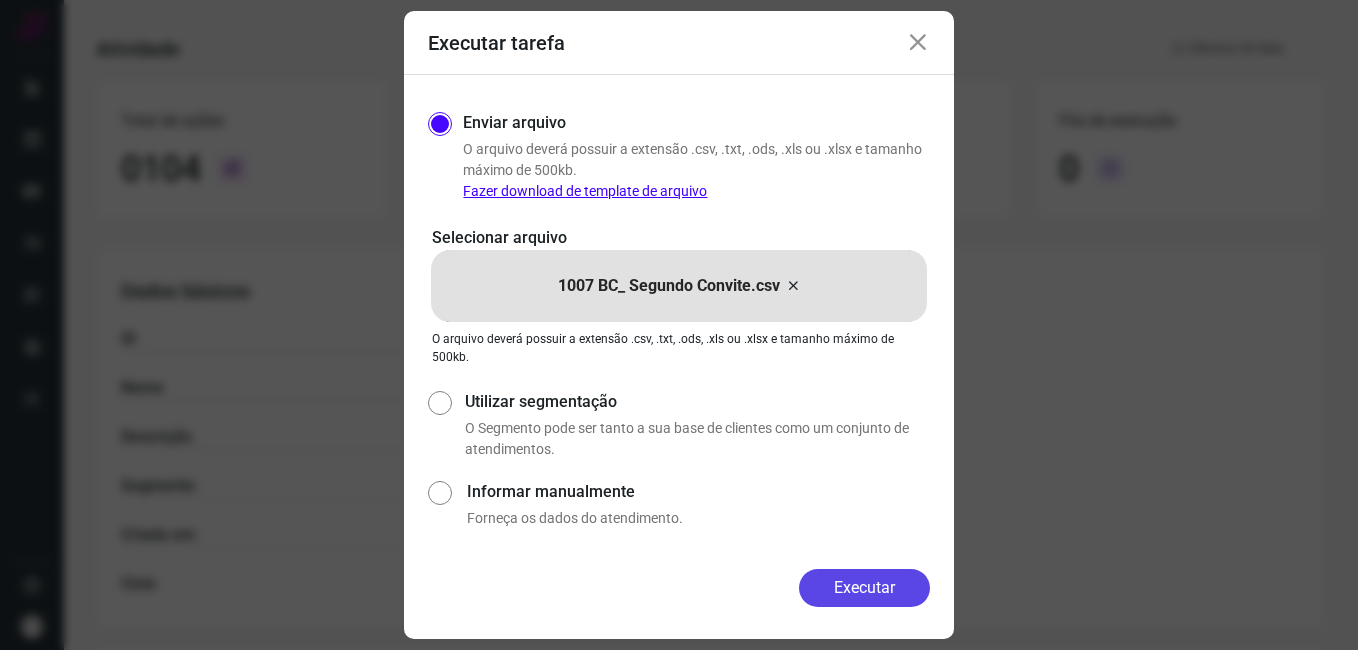 click on "Executar" at bounding box center [864, 588] 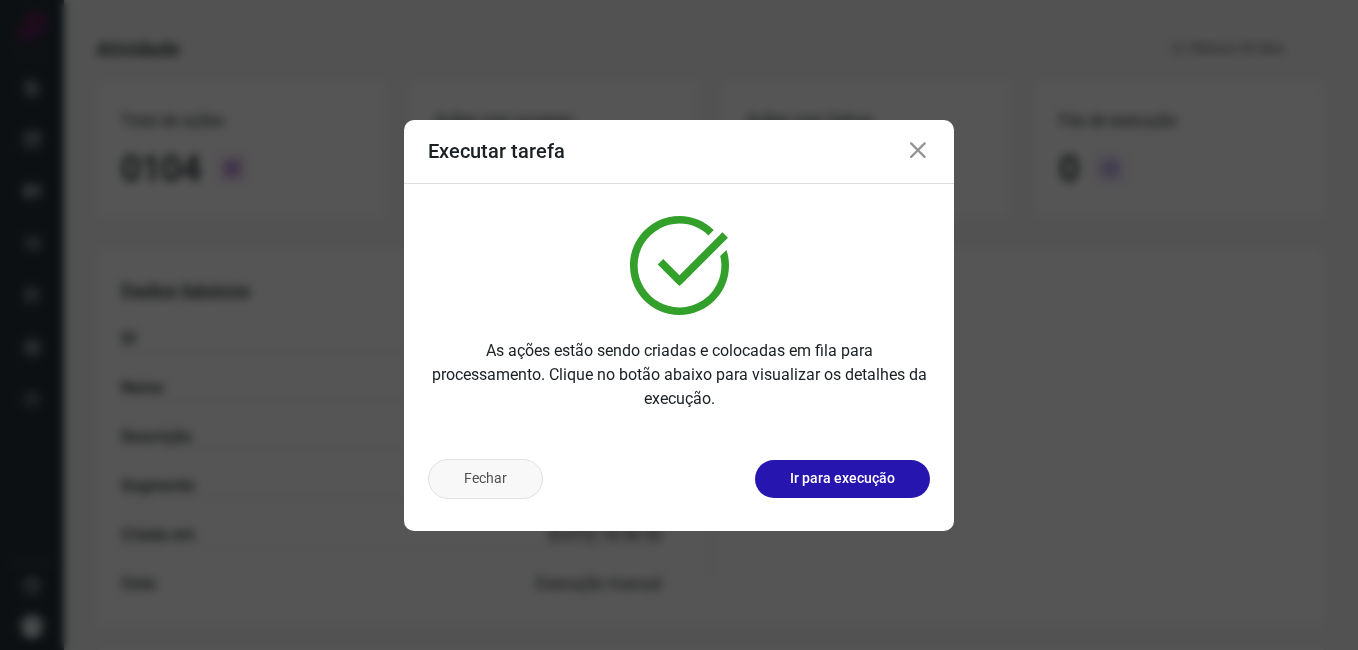 click on "Fechar" at bounding box center (485, 479) 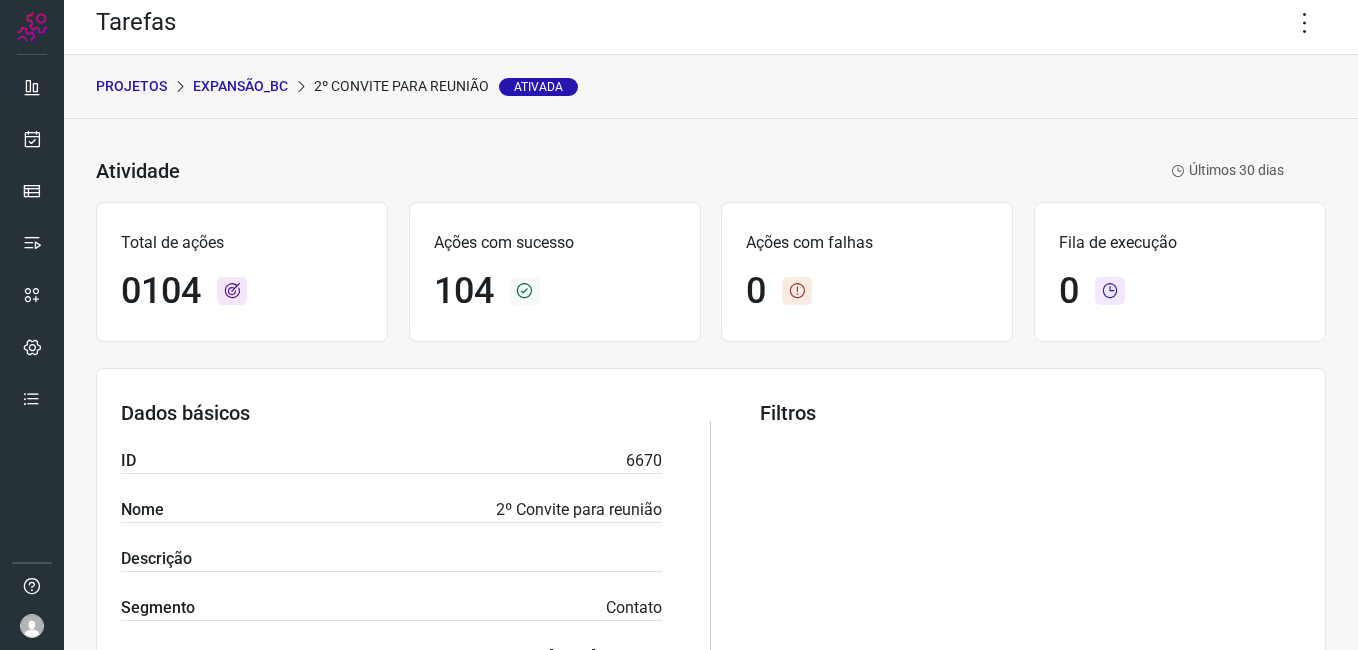 scroll, scrollTop: 0, scrollLeft: 0, axis: both 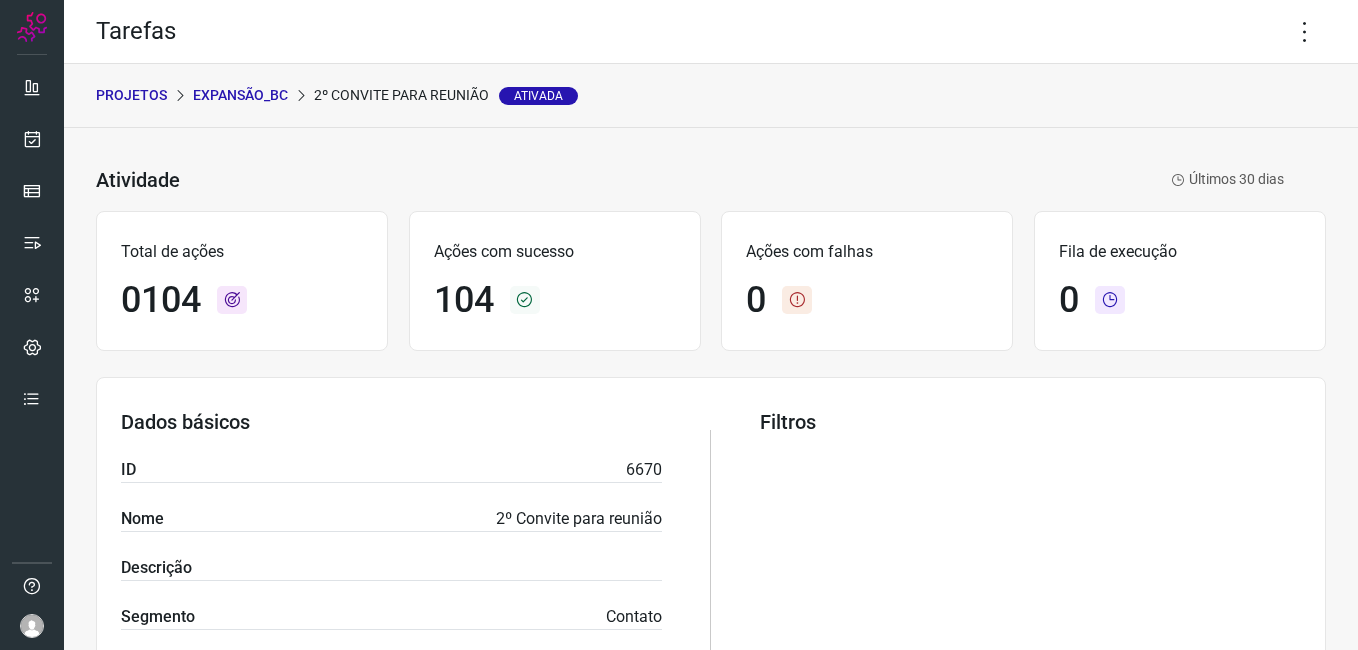 click on "Expansão_BC" at bounding box center [240, 95] 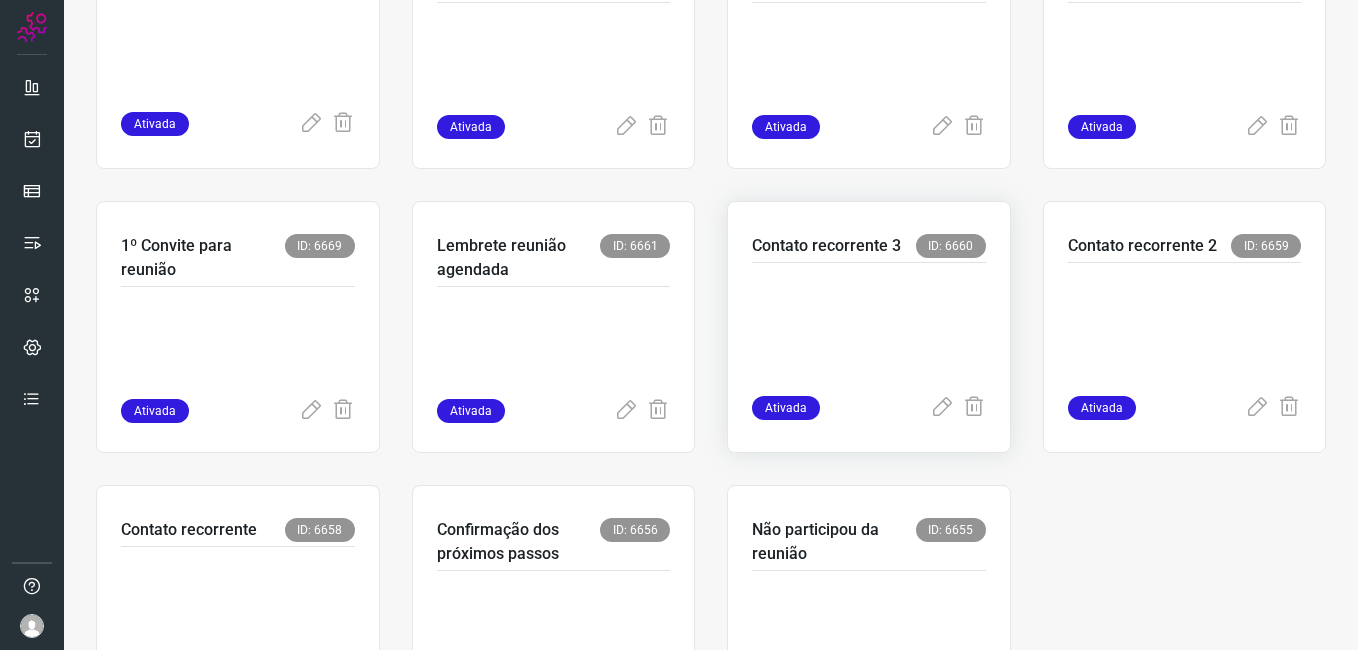 scroll, scrollTop: 600, scrollLeft: 0, axis: vertical 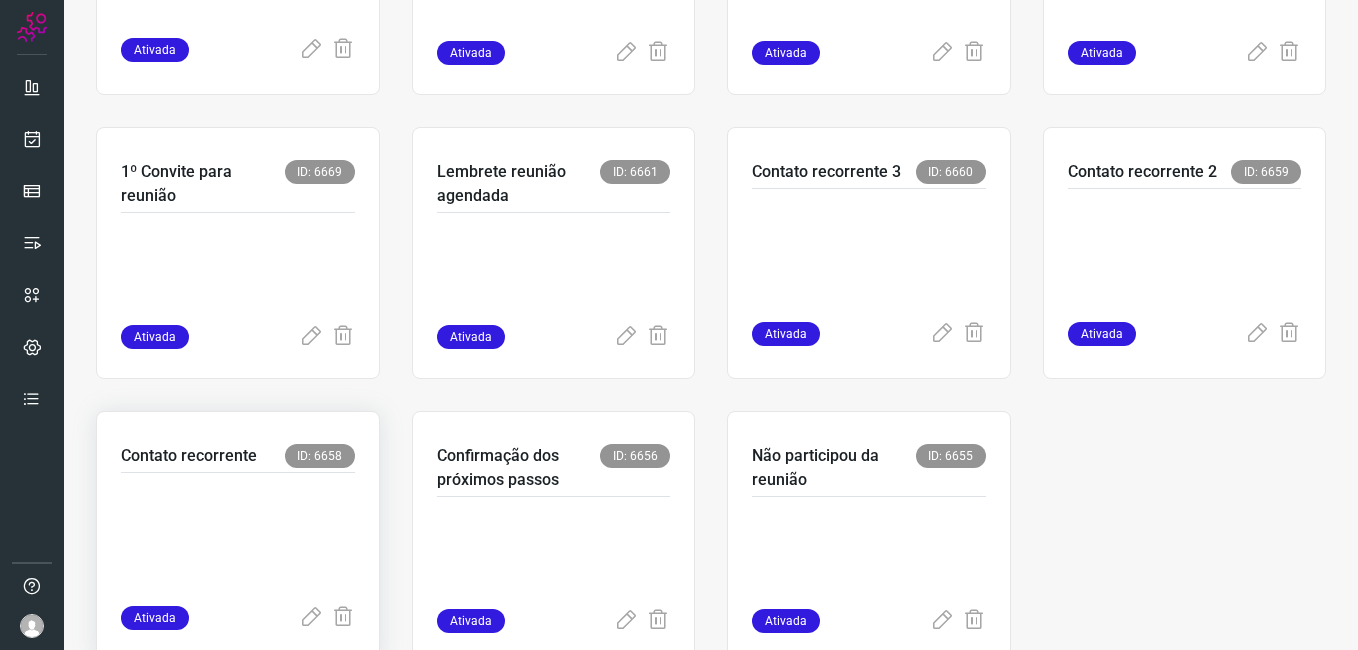 click at bounding box center (238, 535) 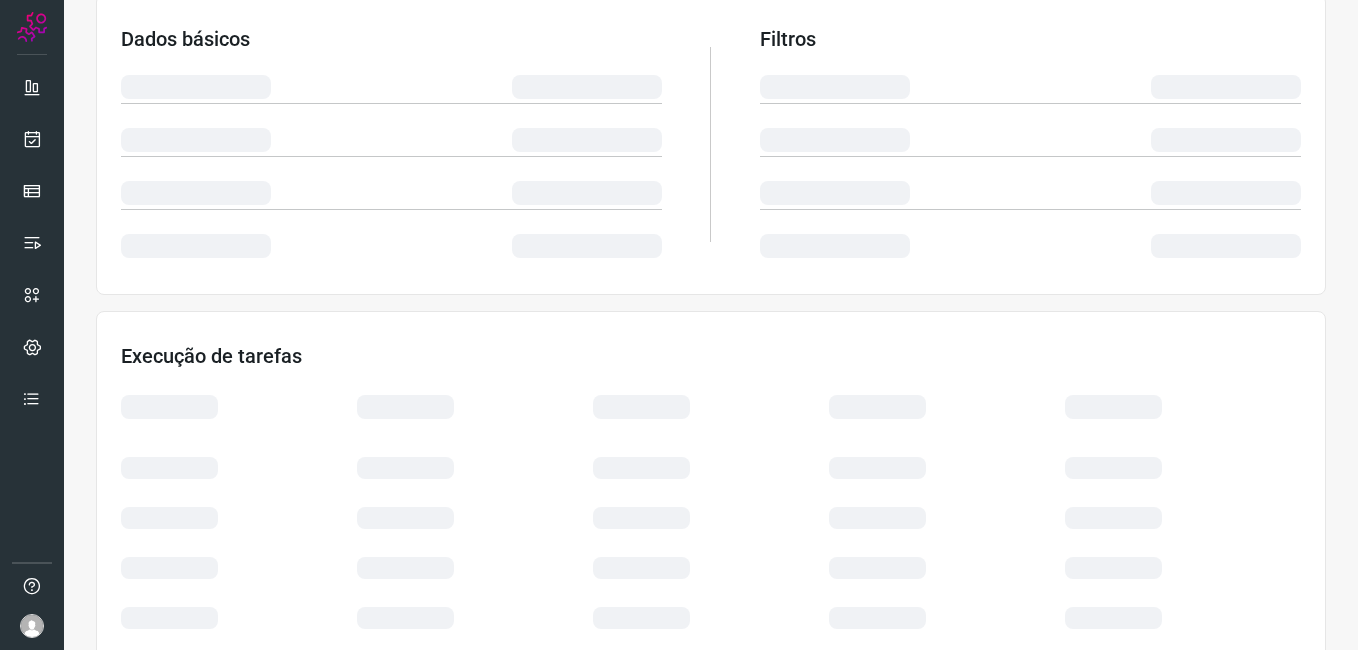 scroll, scrollTop: 0, scrollLeft: 0, axis: both 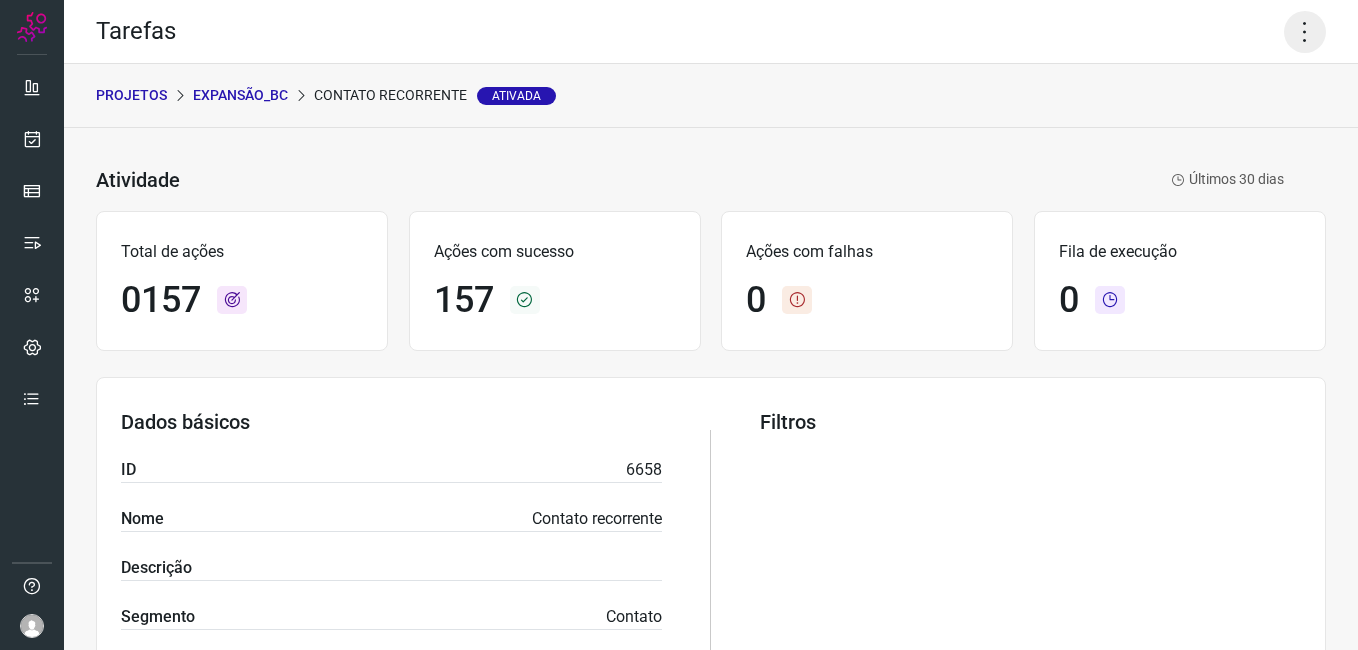 click 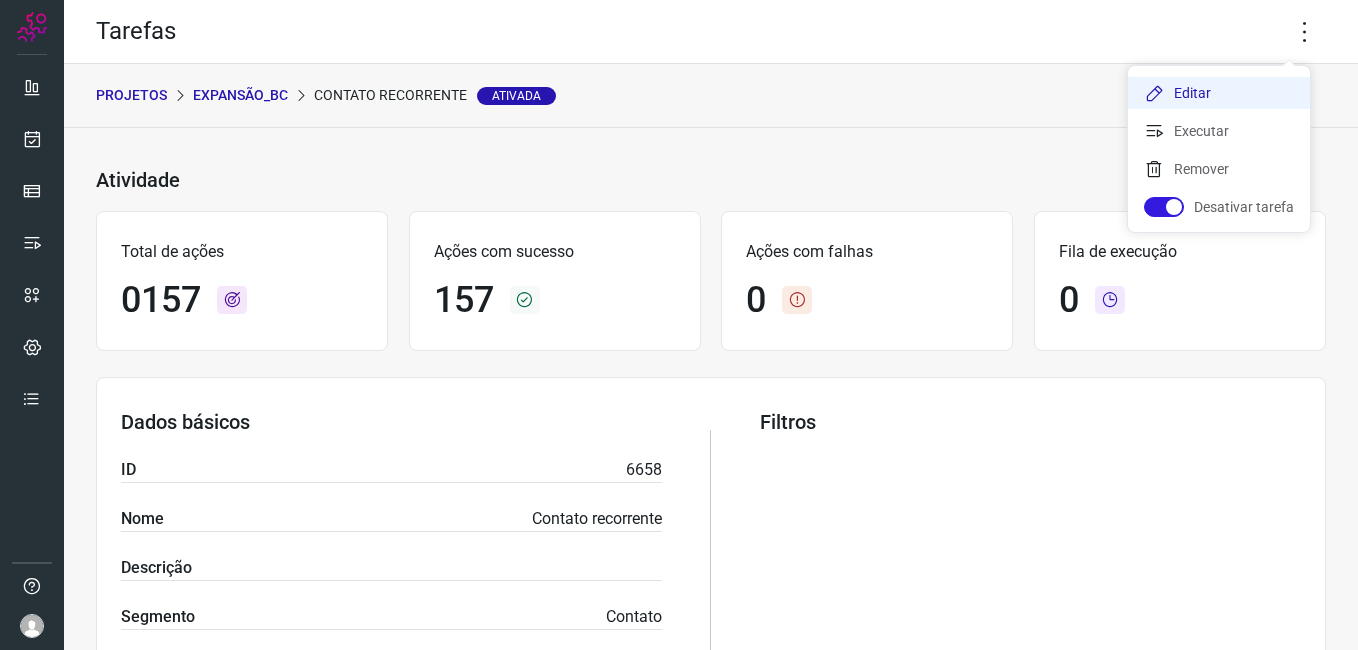 click on "Editar" 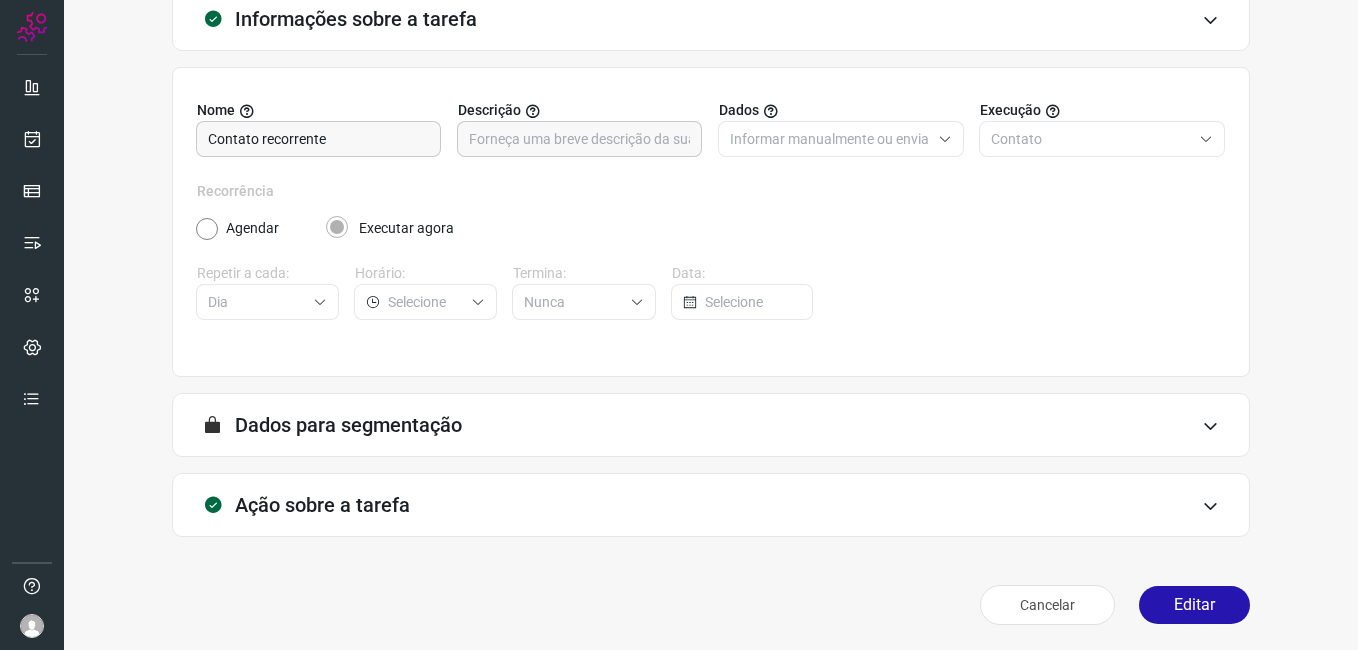 scroll, scrollTop: 131, scrollLeft: 0, axis: vertical 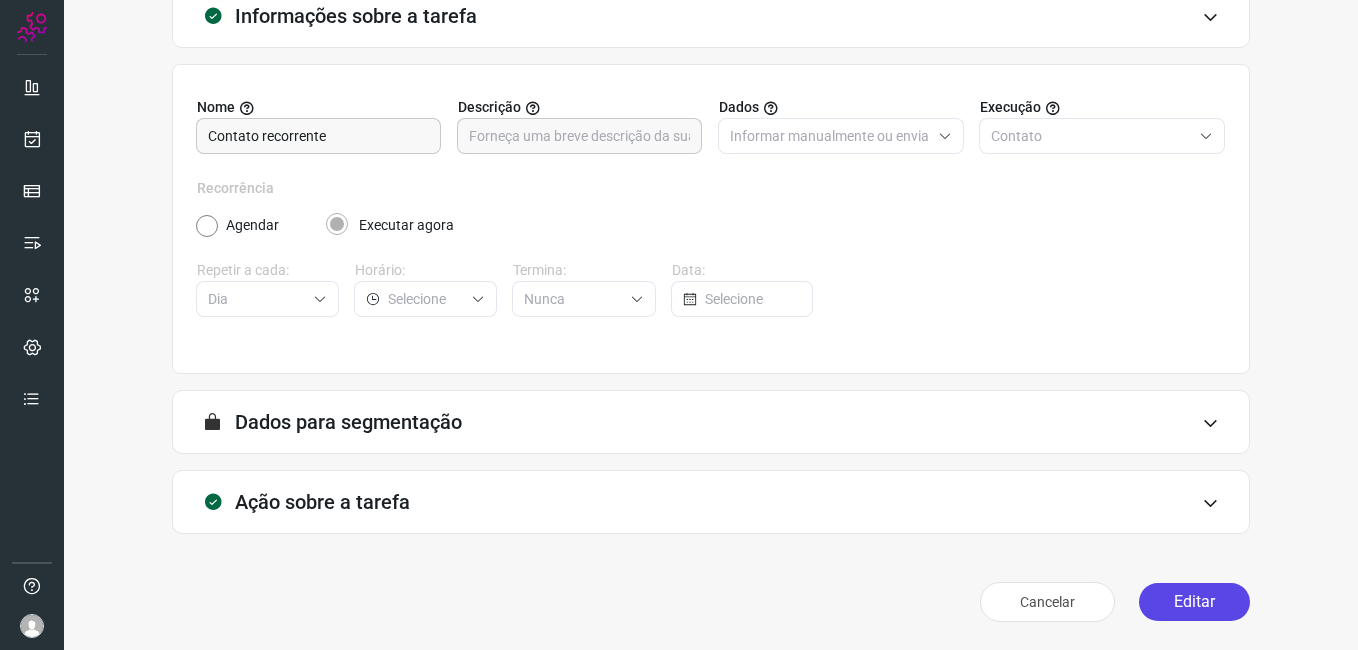 click on "Editar" at bounding box center [1194, 602] 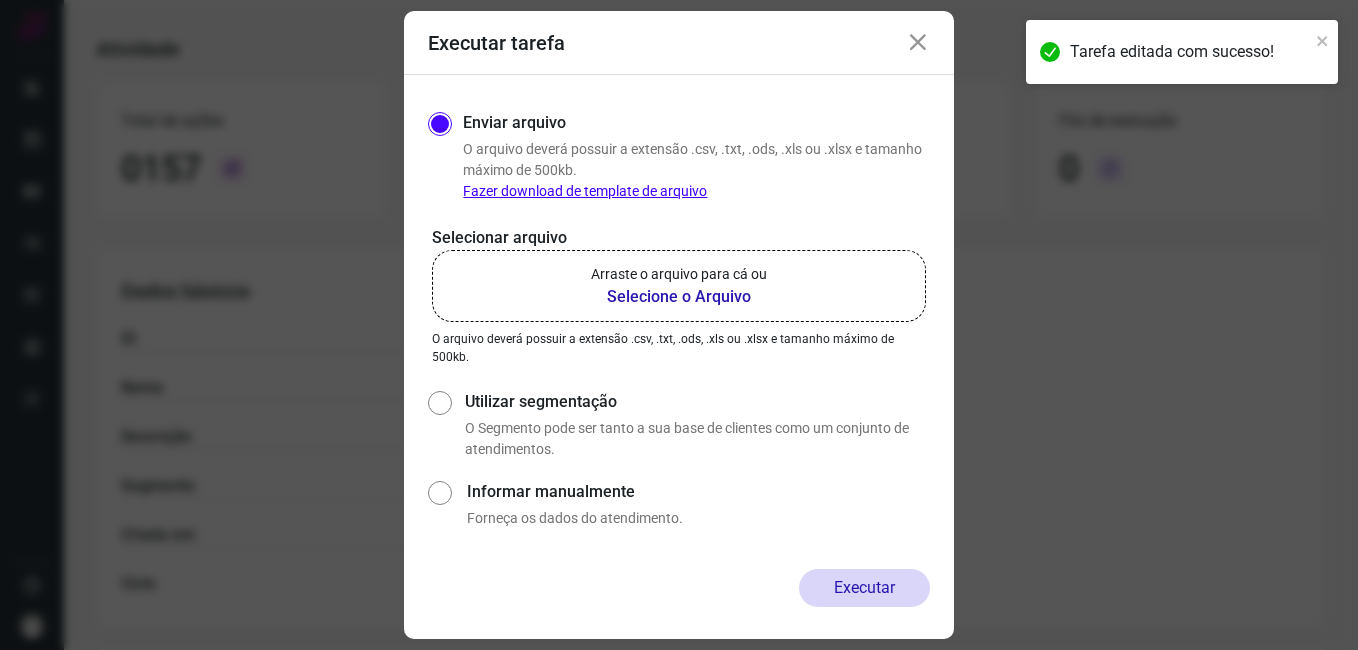 click on "Selecione o Arquivo" at bounding box center [679, 297] 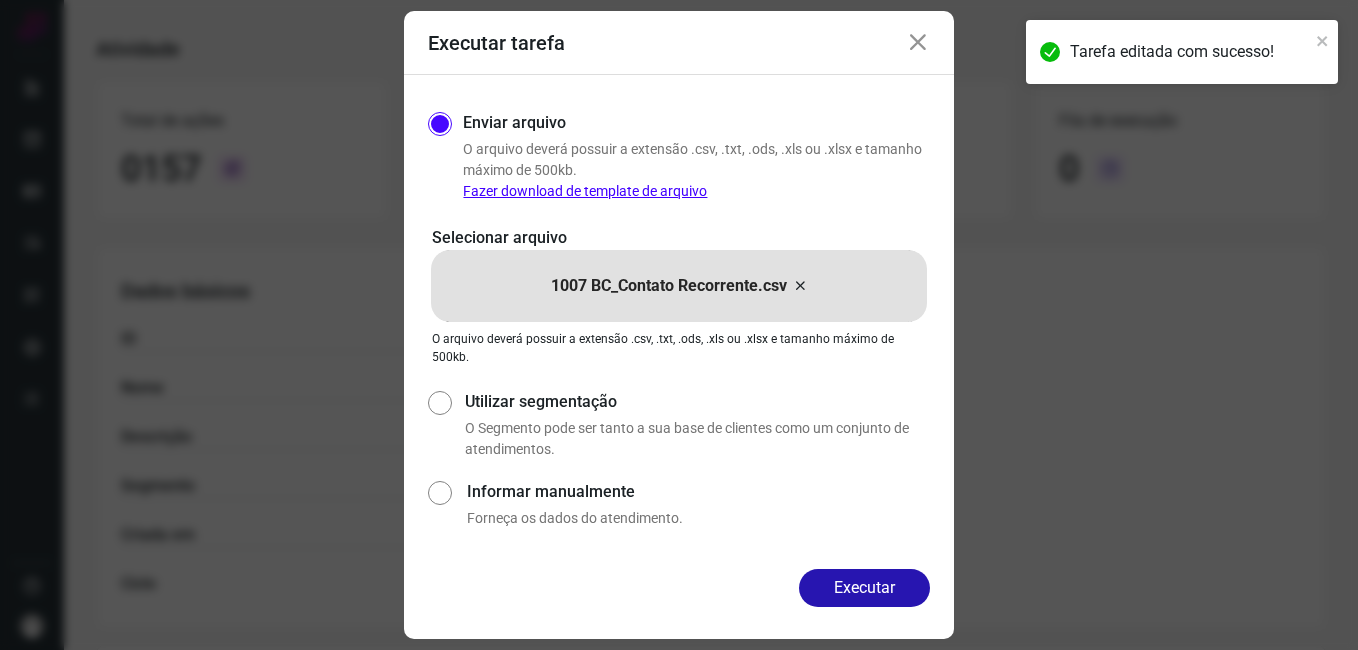 click at bounding box center (918, 43) 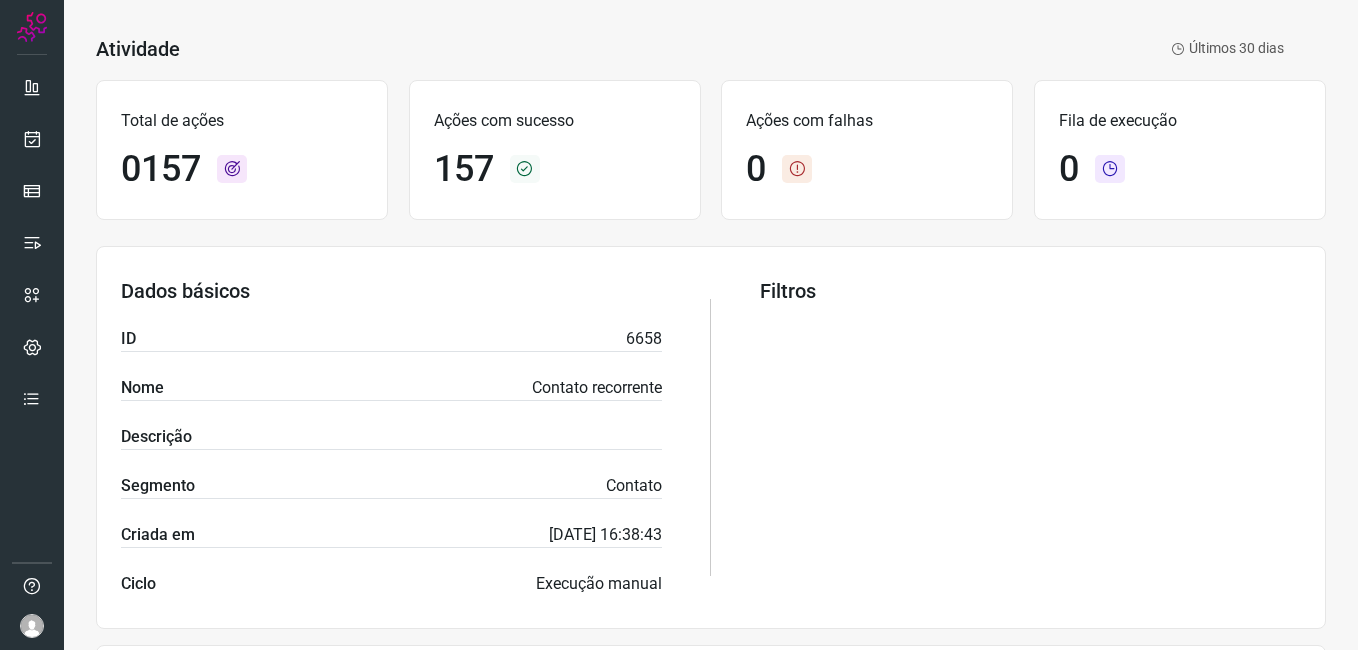 scroll, scrollTop: 0, scrollLeft: 0, axis: both 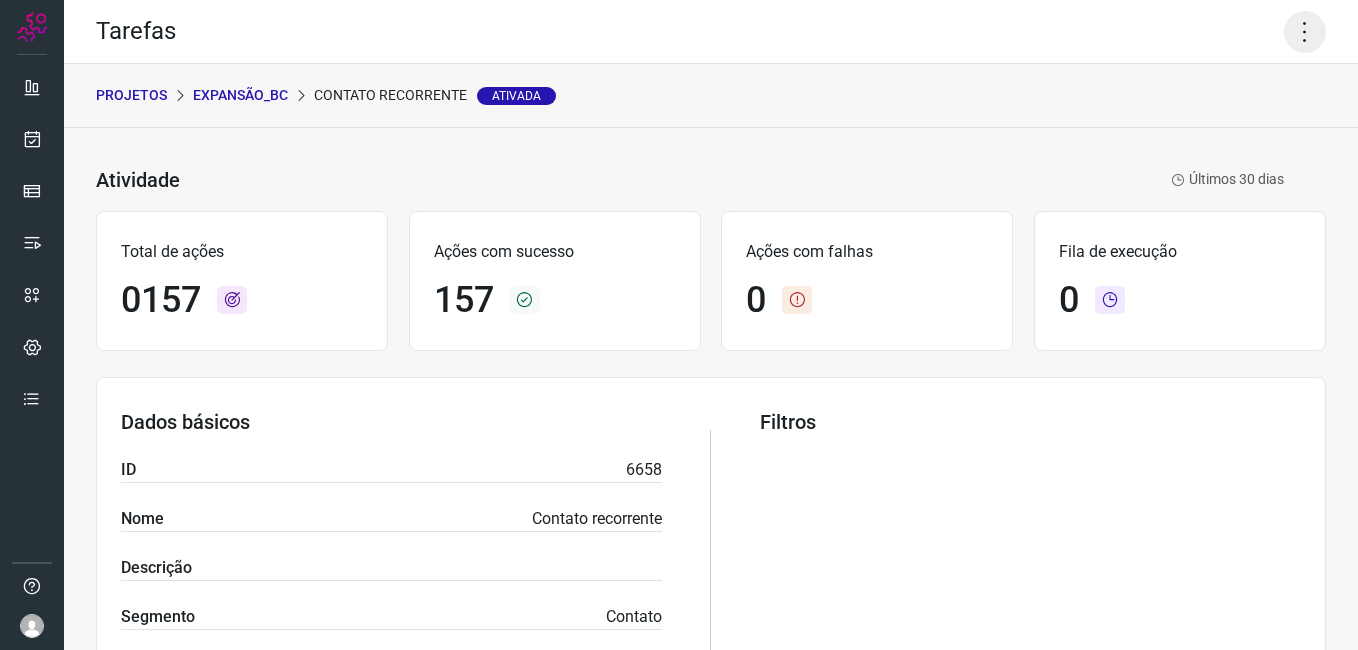 click 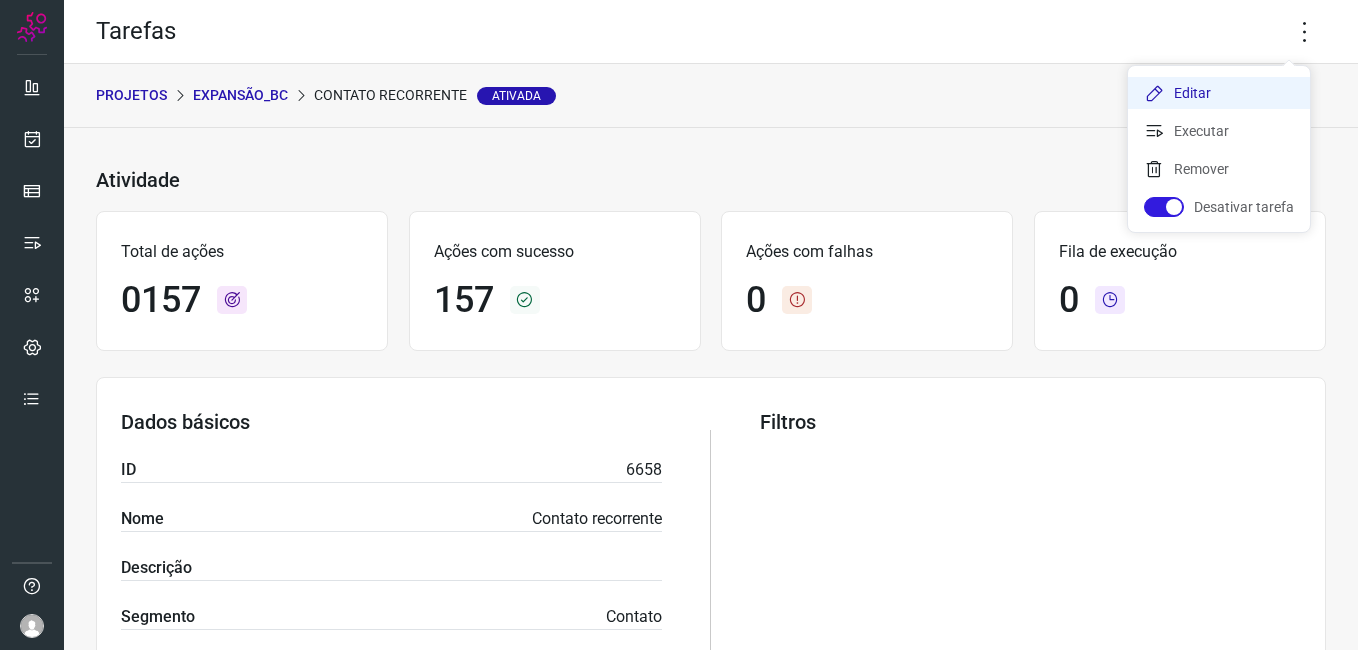 click on "Editar" 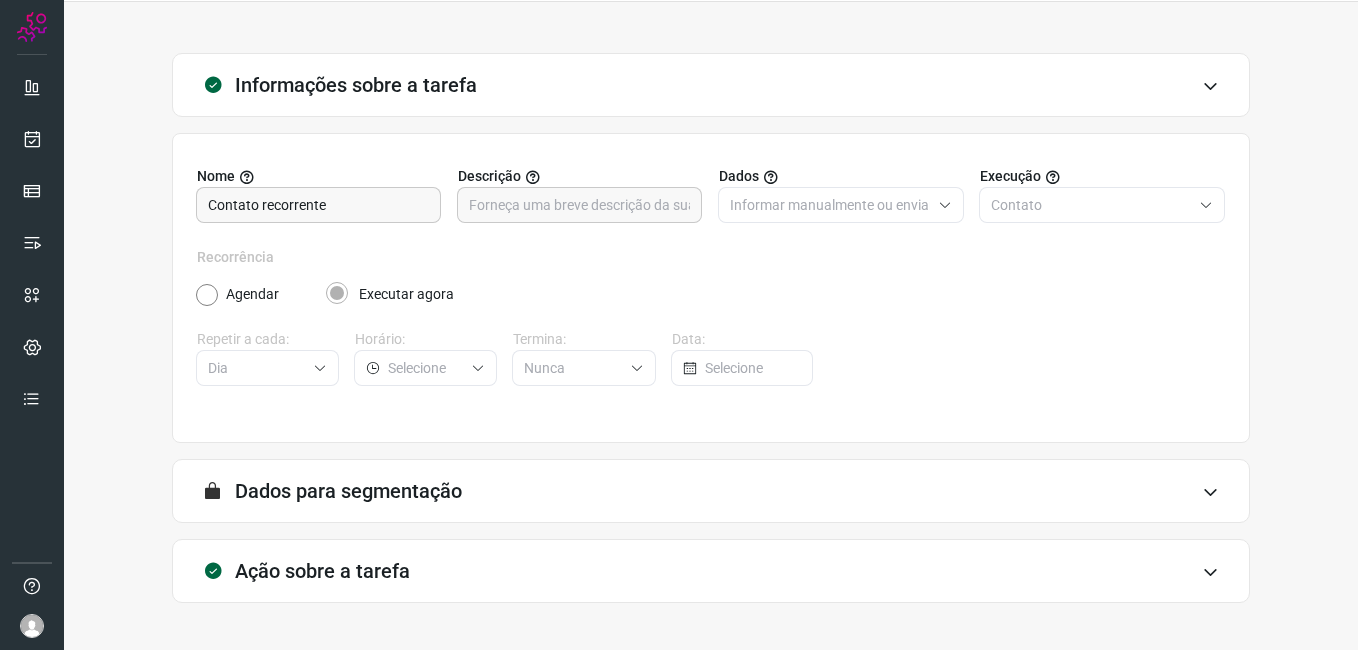 scroll, scrollTop: 131, scrollLeft: 0, axis: vertical 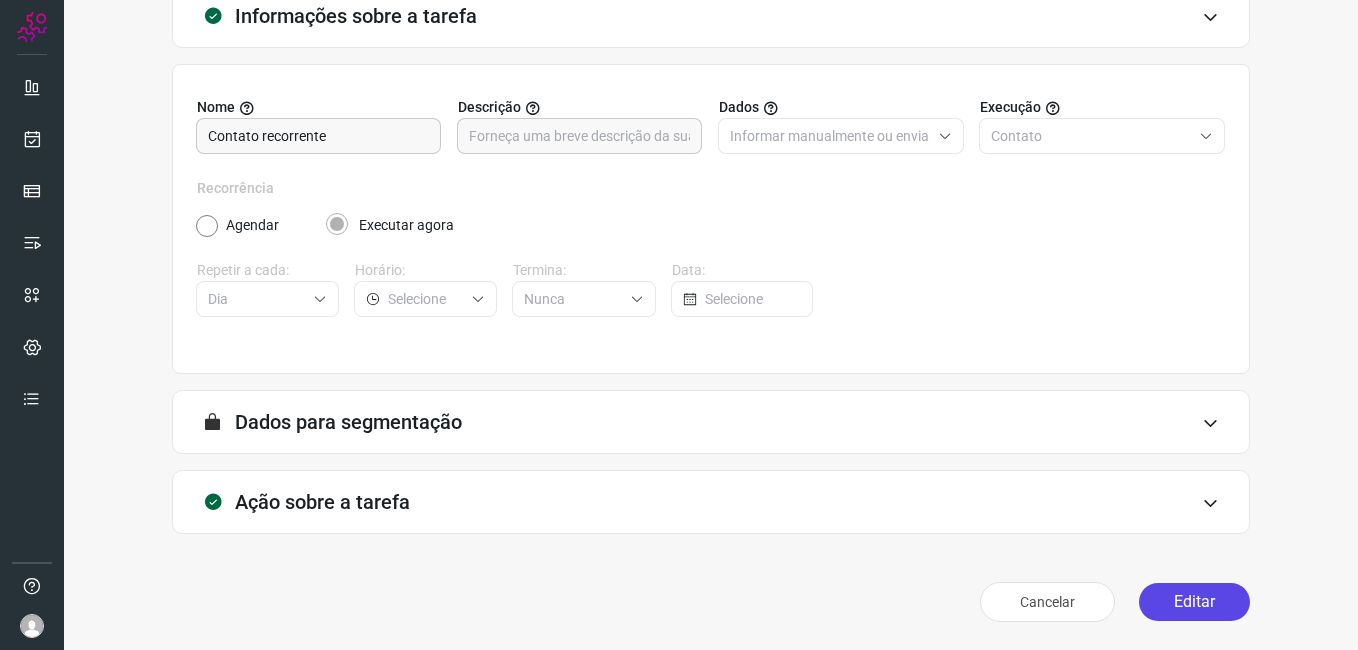 click on "Editar" at bounding box center [1194, 602] 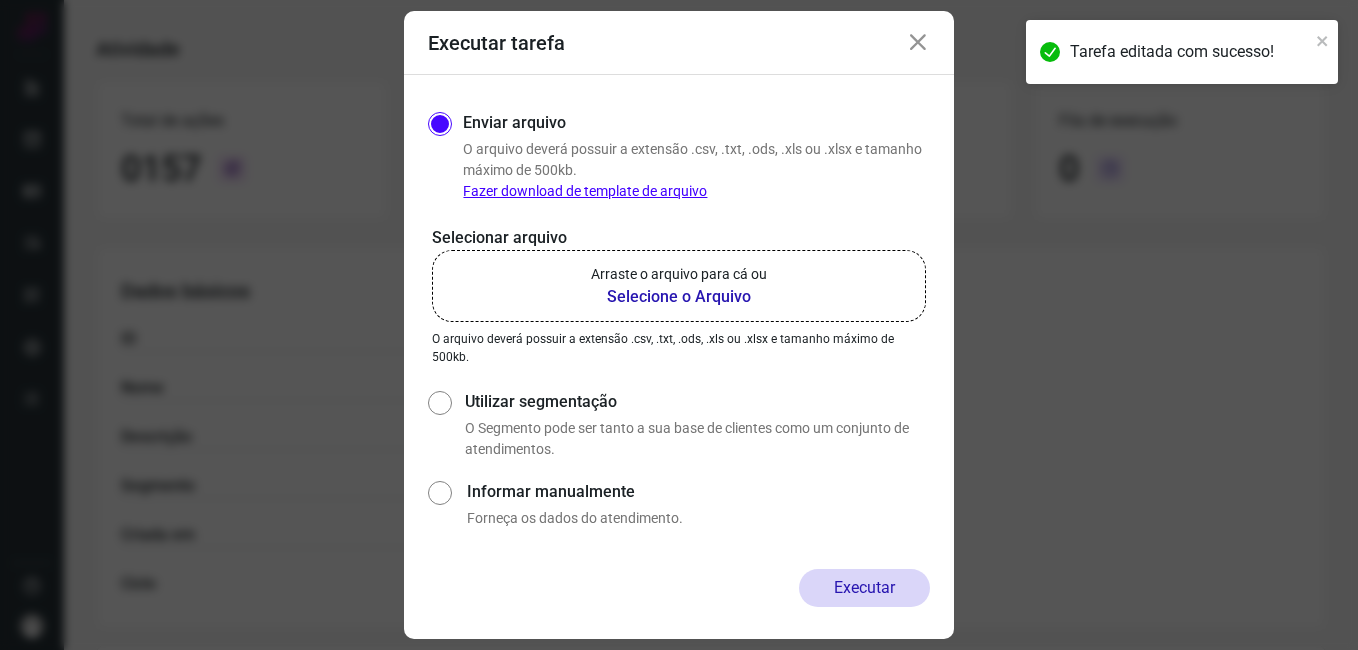 click on "Selecione o Arquivo" at bounding box center [679, 297] 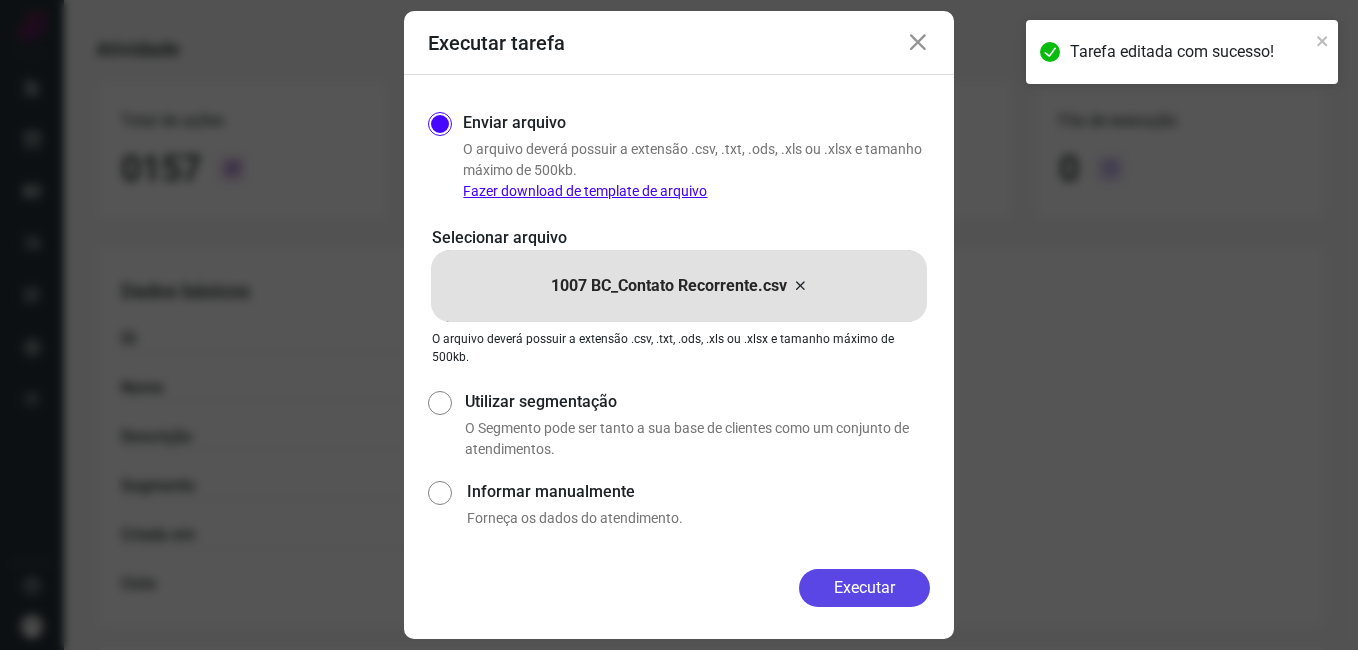click on "Executar" at bounding box center (864, 588) 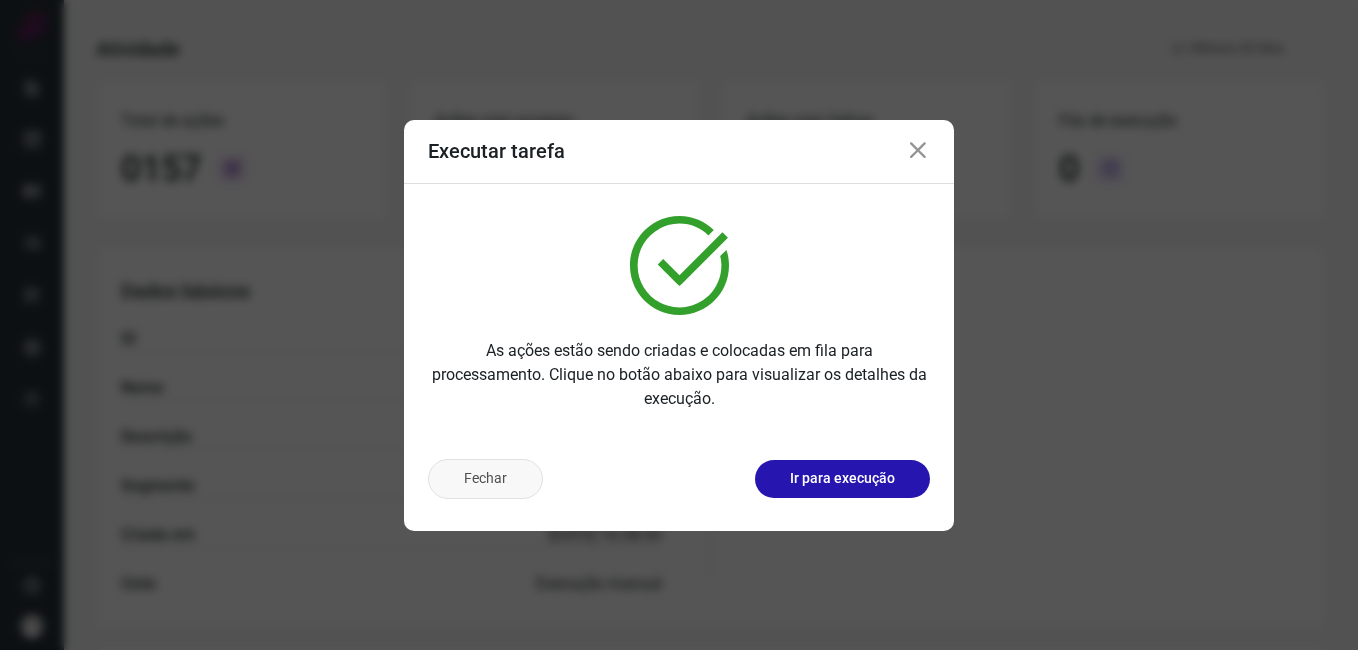 click on "Fechar" at bounding box center (485, 479) 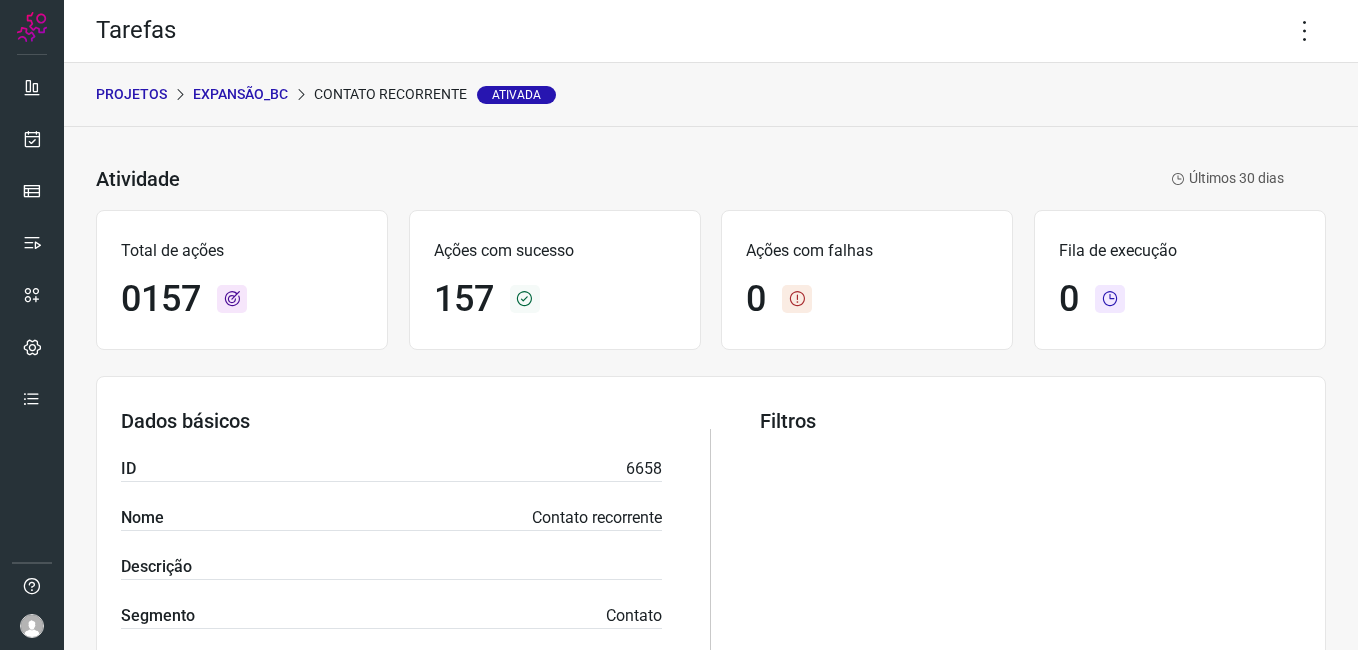 scroll, scrollTop: 0, scrollLeft: 0, axis: both 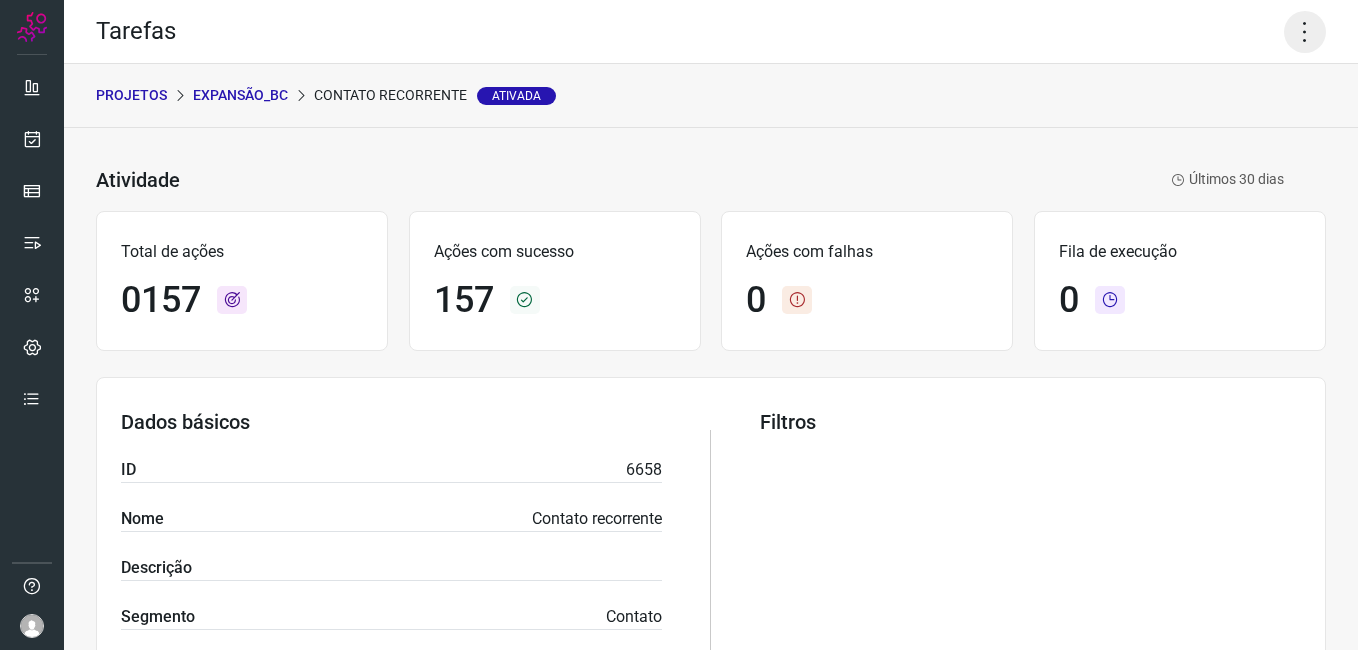 click 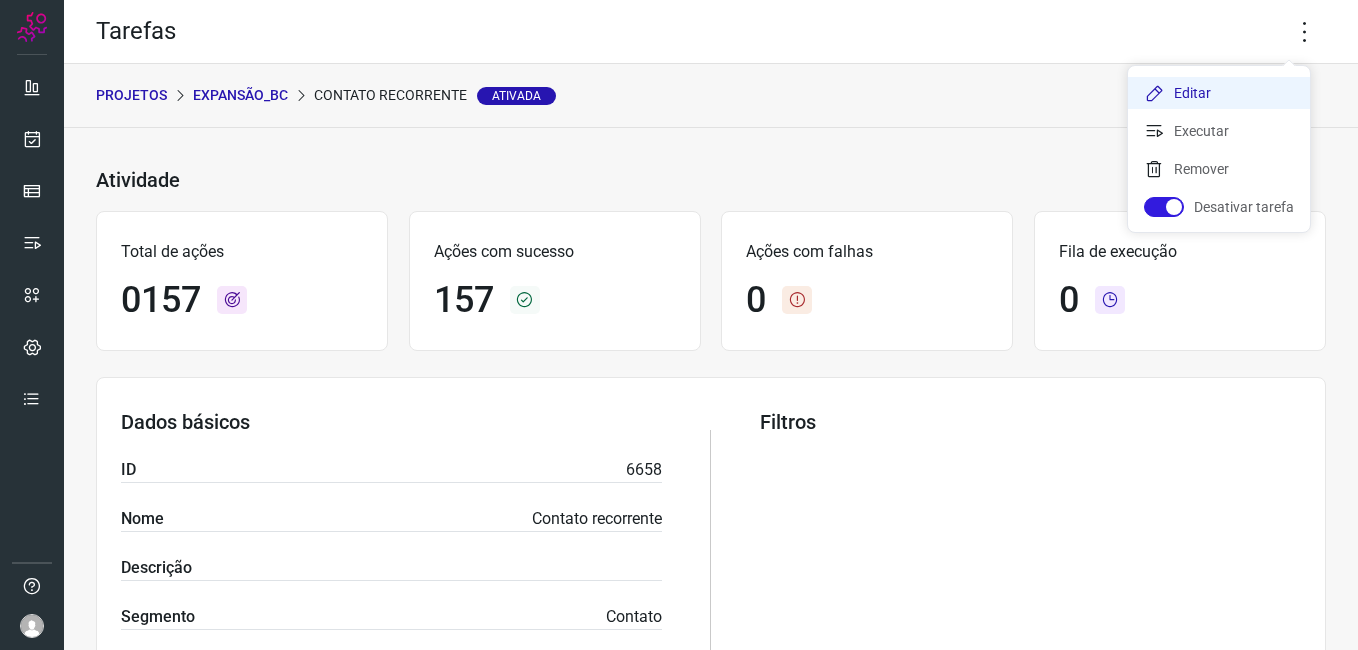 click on "Editar" 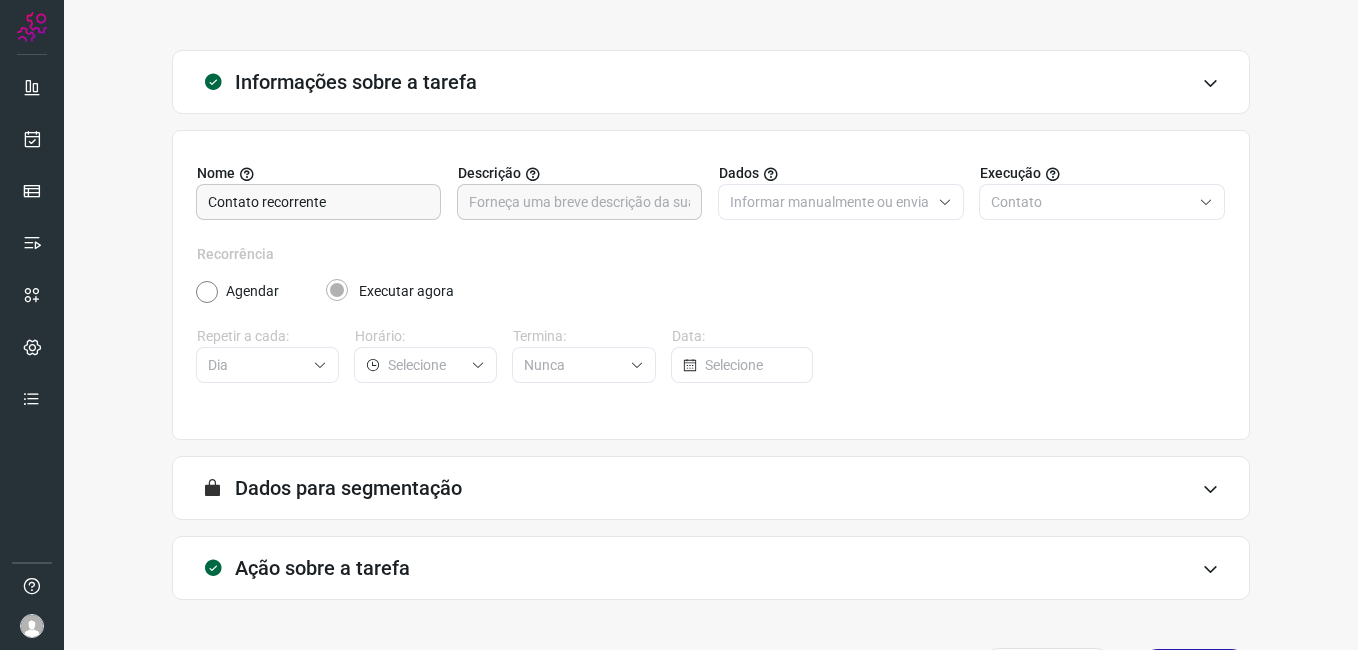 scroll, scrollTop: 0, scrollLeft: 0, axis: both 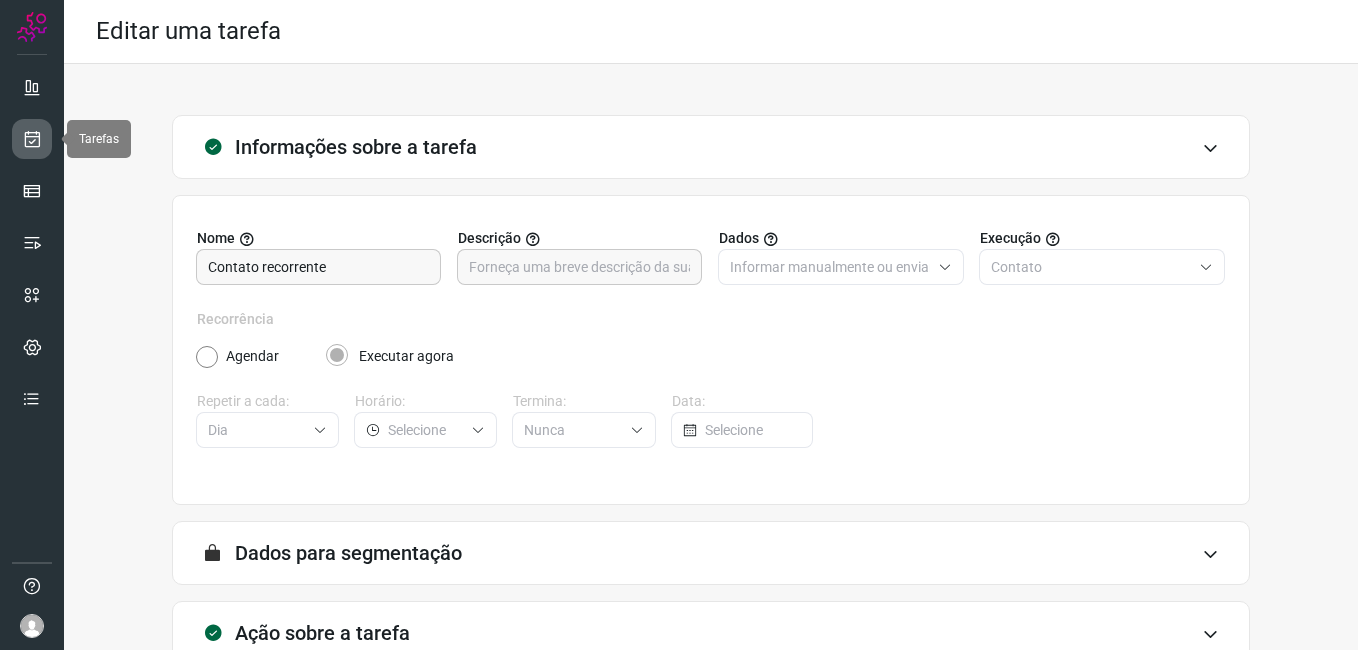 click at bounding box center (32, 139) 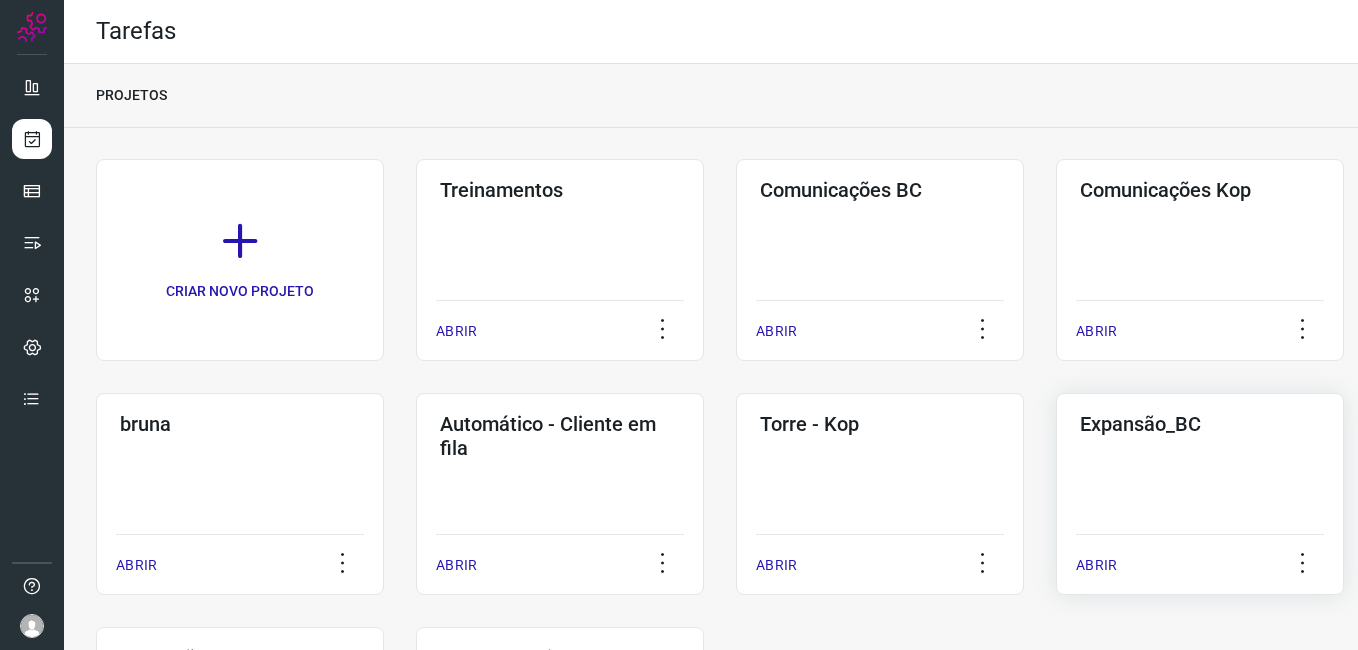 click on "Expansão_BC  ABRIR" 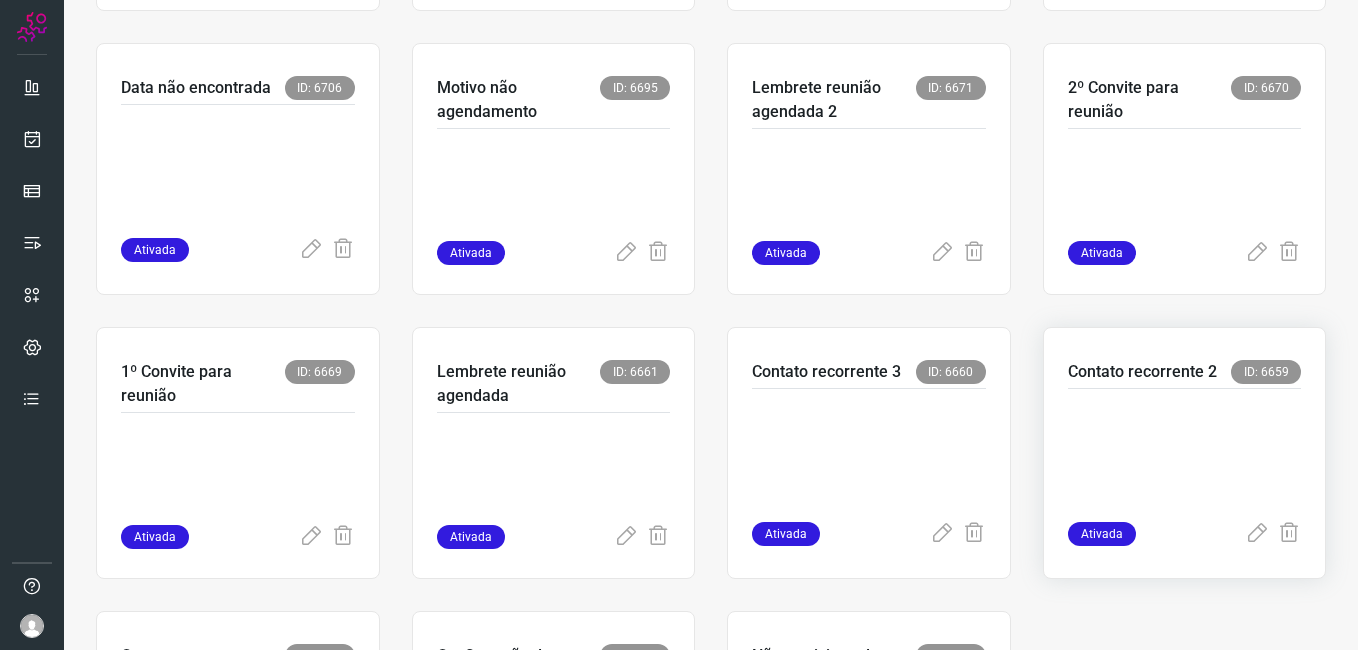 click at bounding box center (1185, 451) 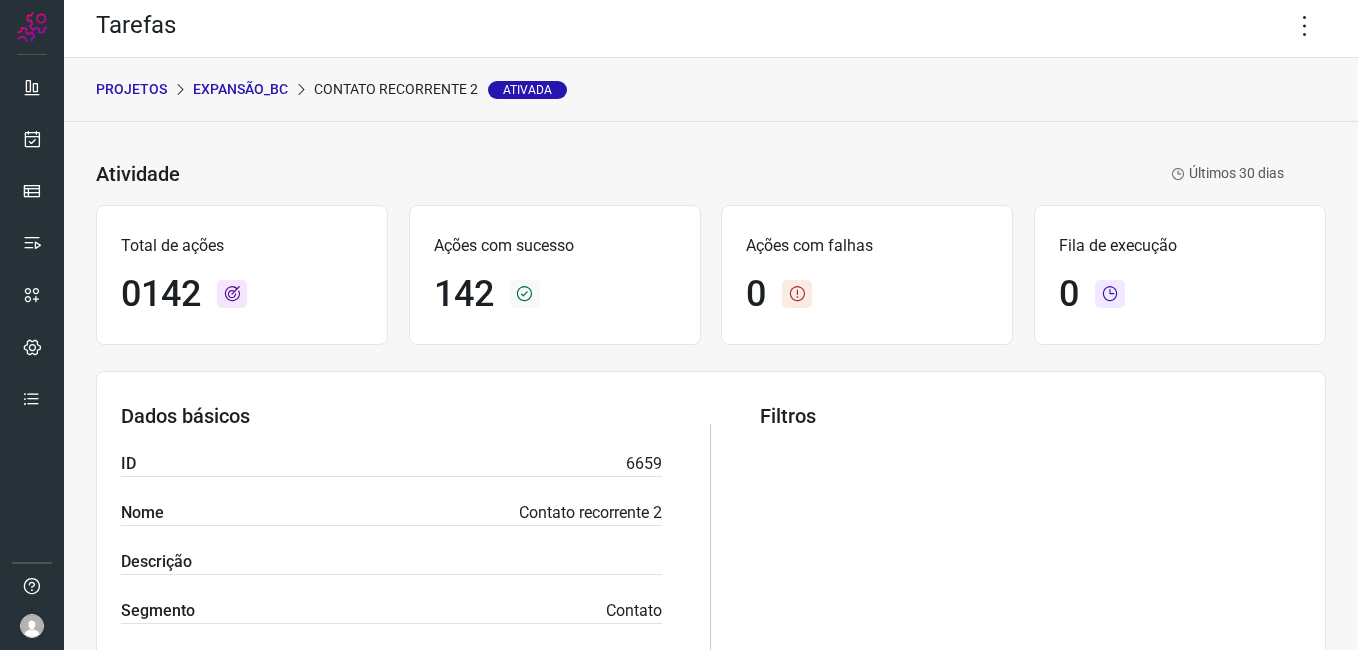 scroll, scrollTop: 0, scrollLeft: 0, axis: both 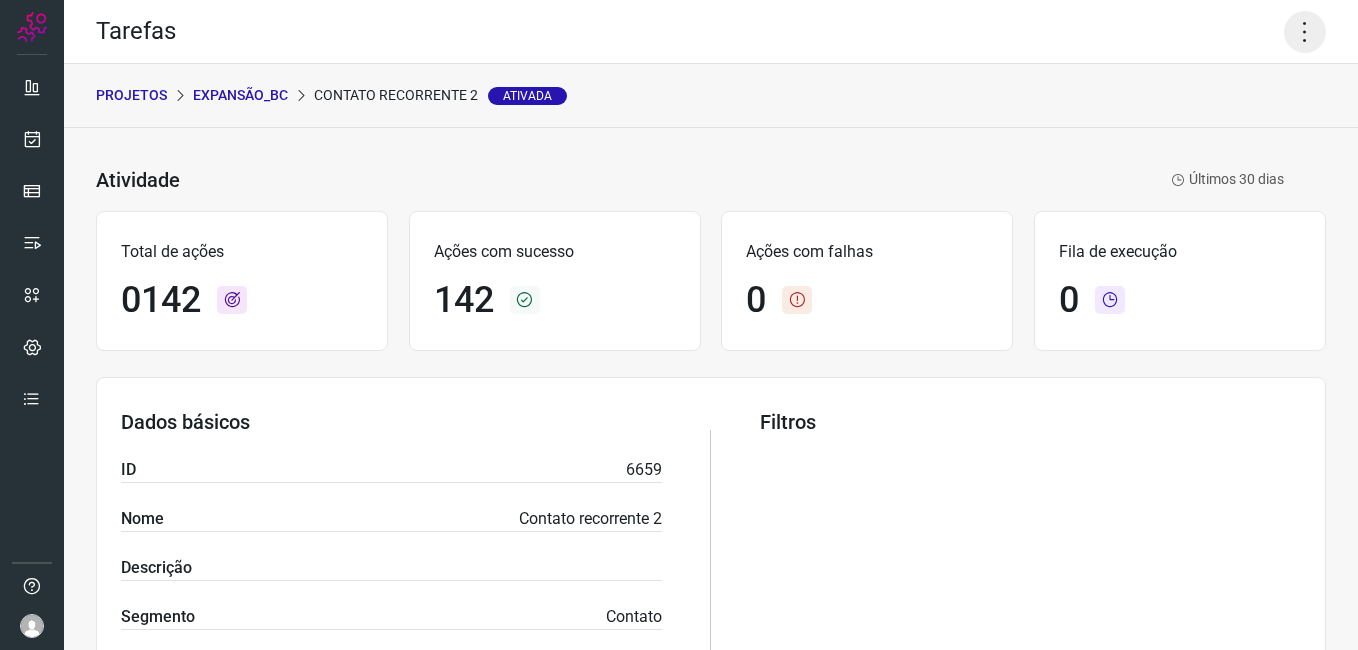 click 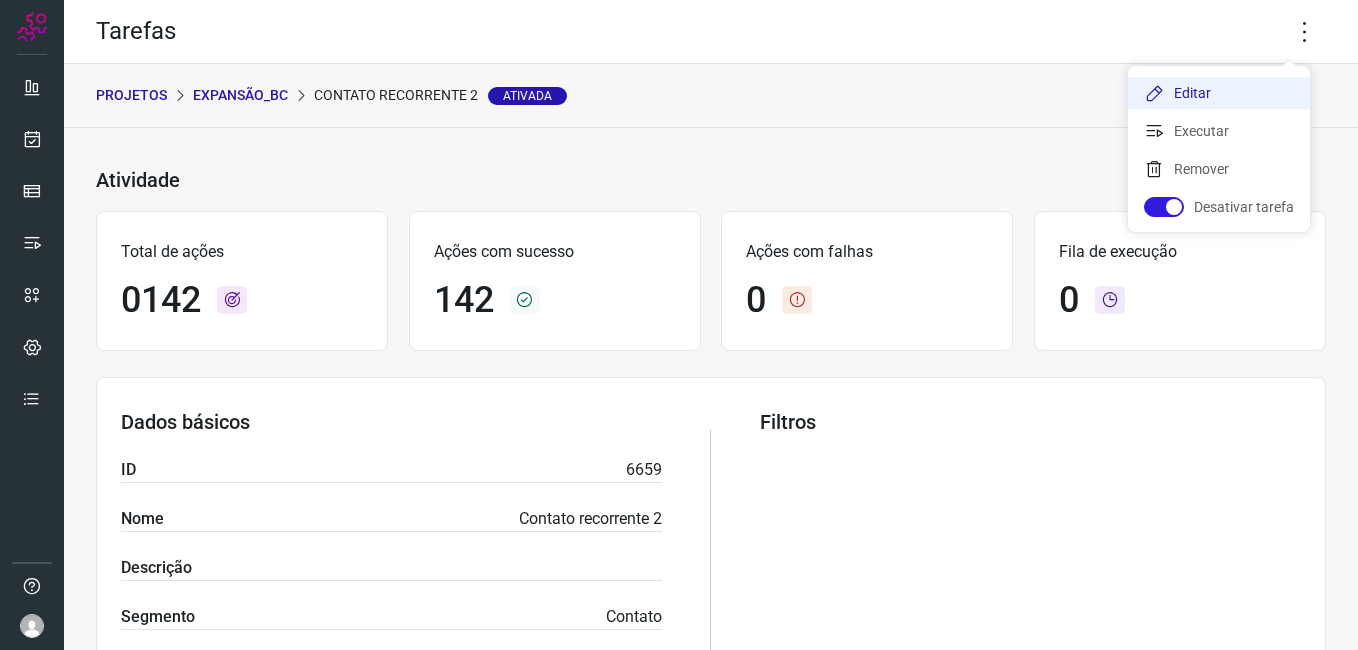 click on "Editar" 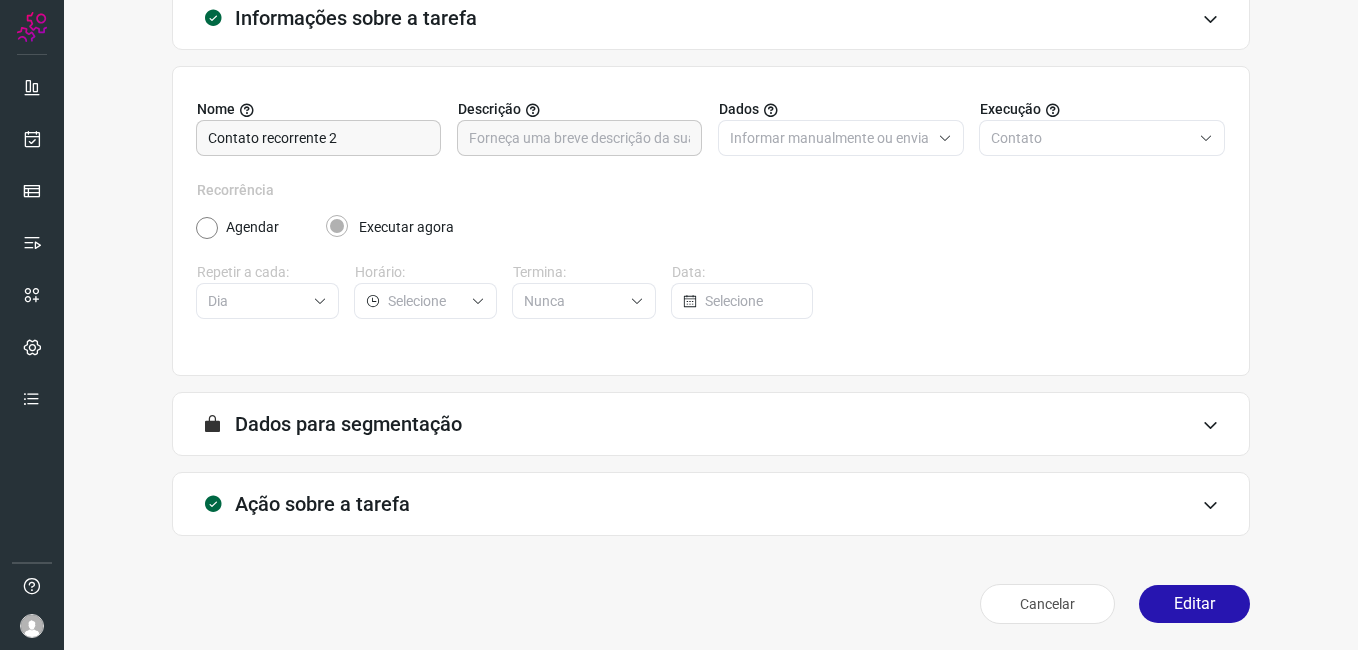 scroll, scrollTop: 131, scrollLeft: 0, axis: vertical 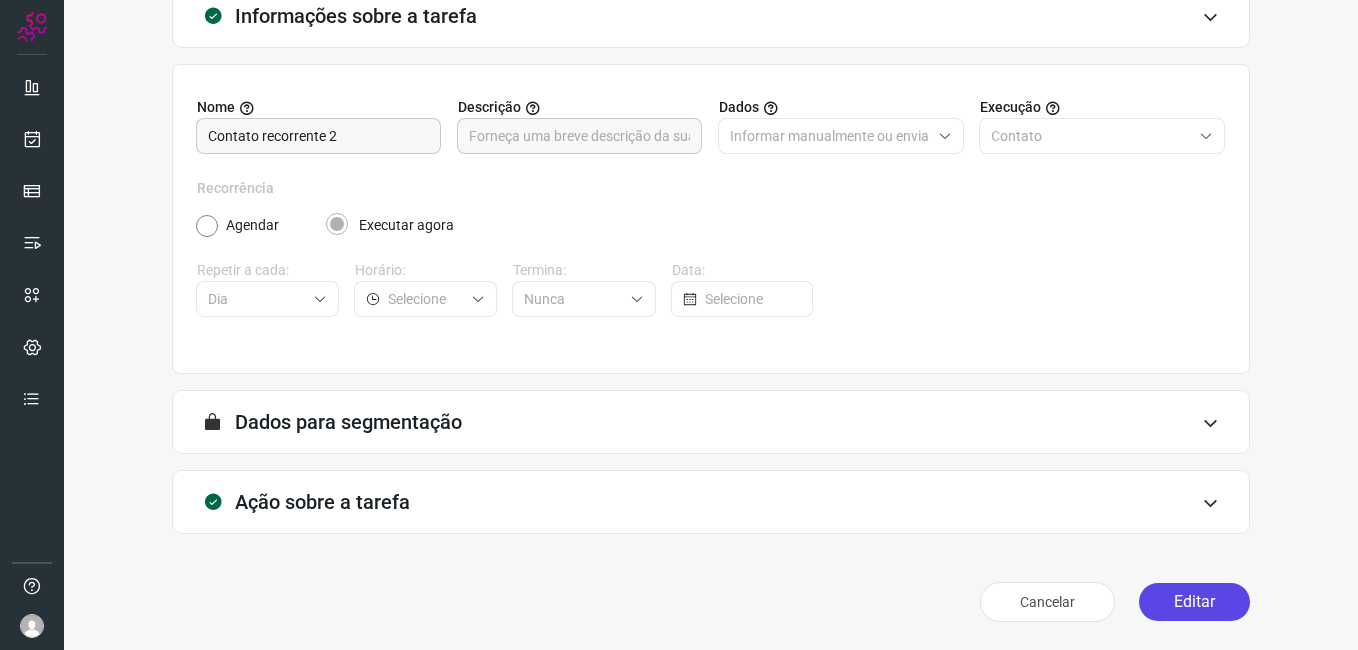 click on "Editar" at bounding box center (1194, 602) 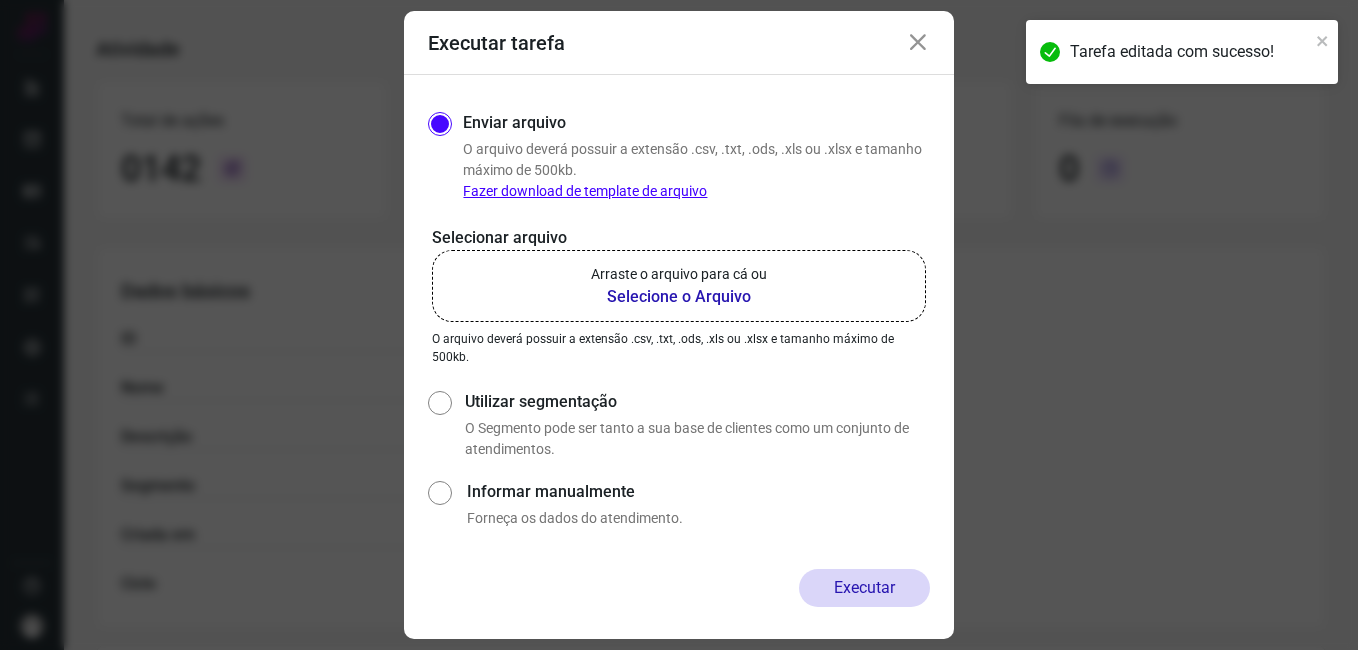 click on "Selecione o Arquivo" at bounding box center [679, 297] 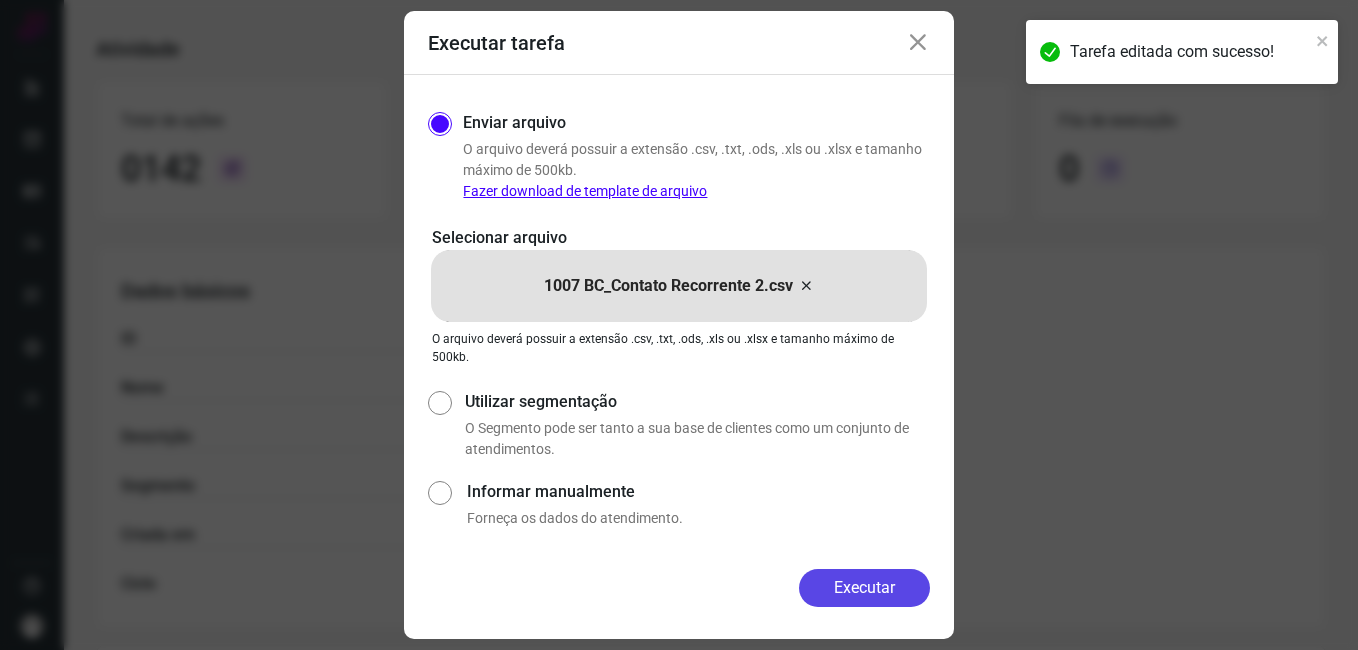 click on "Executar" at bounding box center [864, 588] 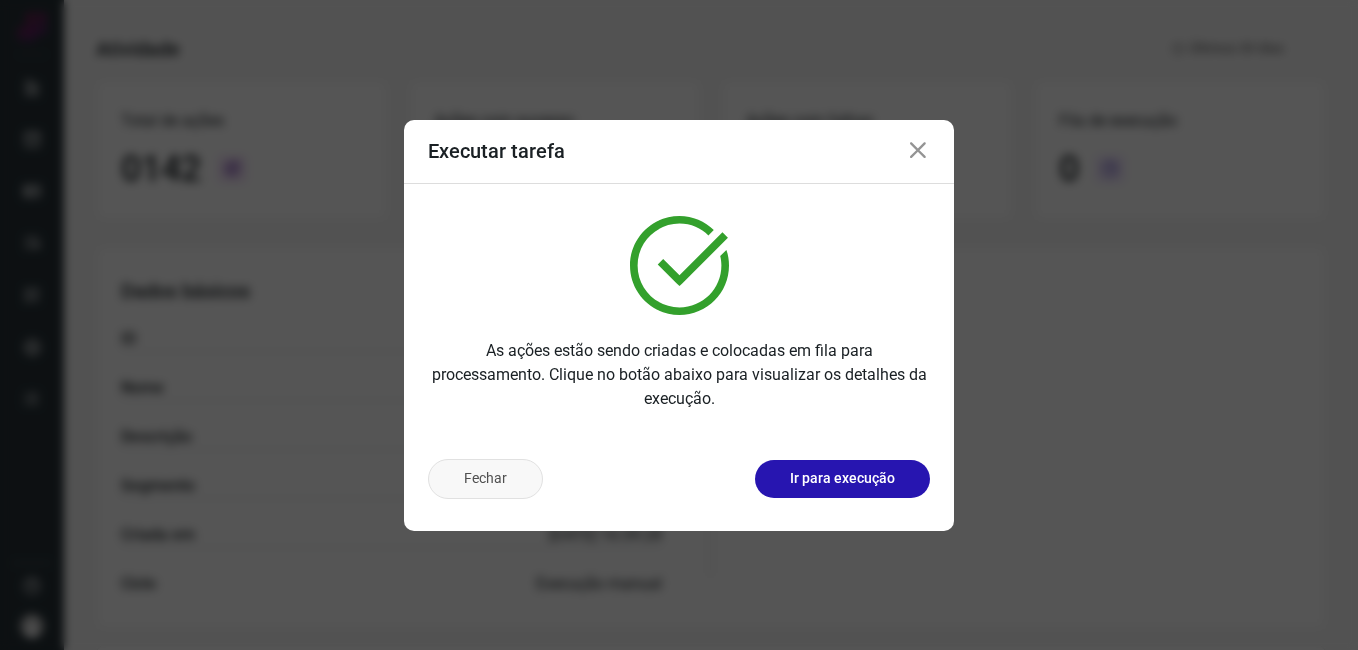 drag, startPoint x: 514, startPoint y: 492, endPoint x: 514, endPoint y: 481, distance: 11 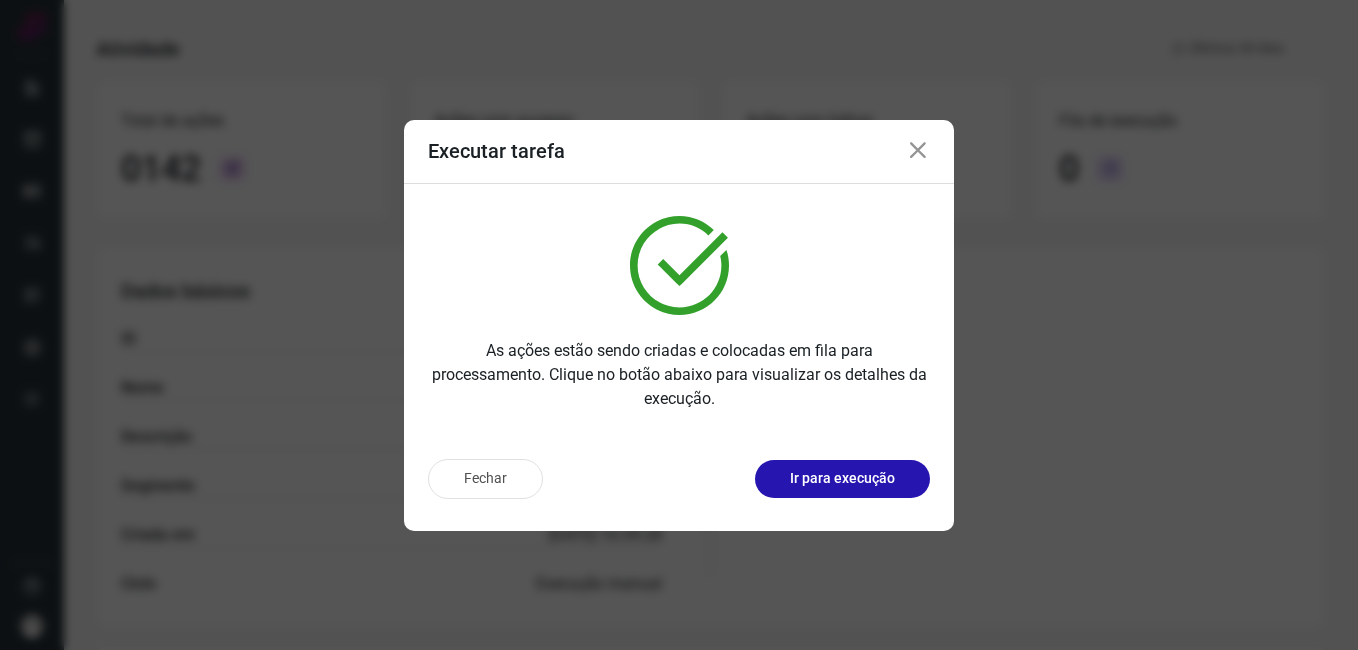 click on "Fechar" at bounding box center (485, 479) 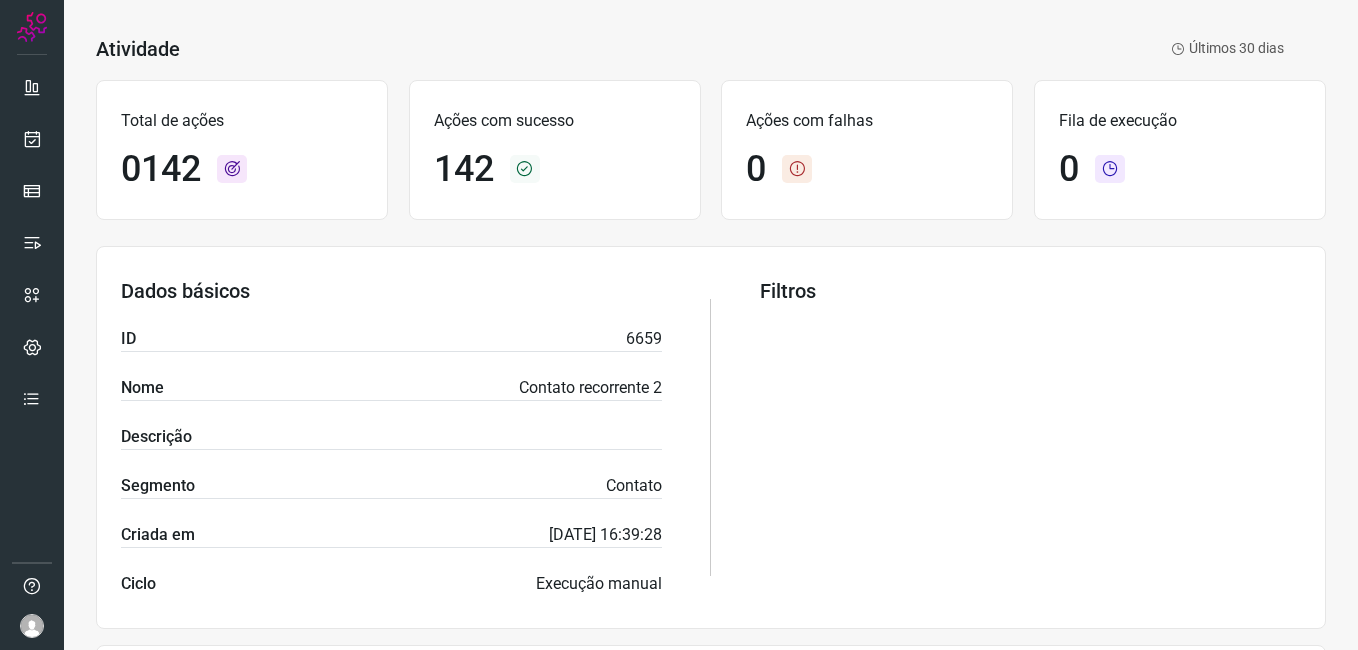 scroll, scrollTop: 0, scrollLeft: 0, axis: both 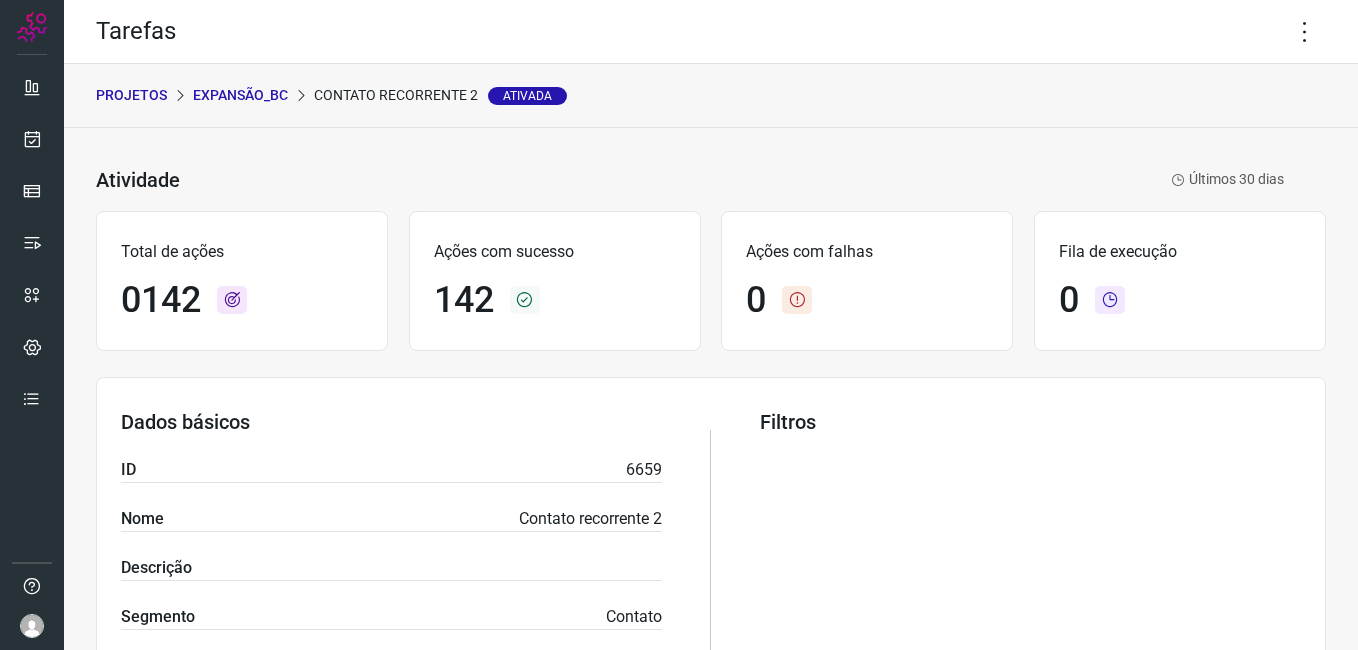 click on "Expansão_BC" at bounding box center [240, 95] 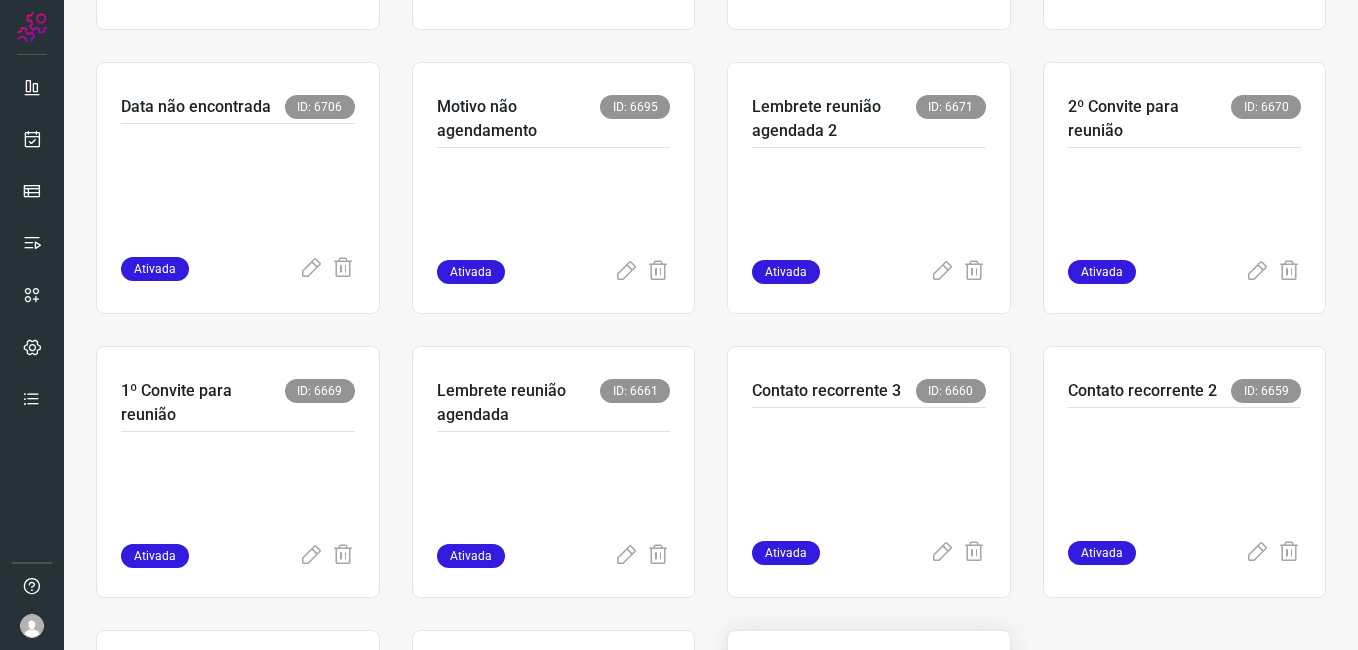 scroll, scrollTop: 363, scrollLeft: 0, axis: vertical 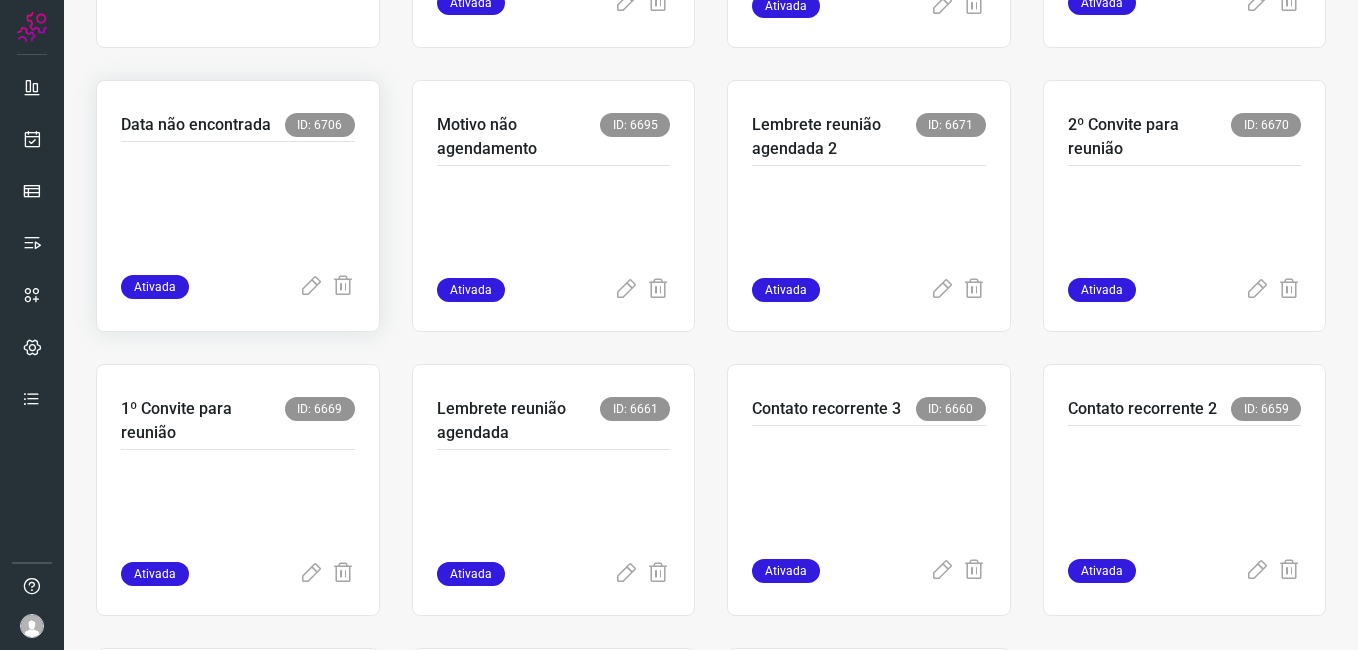 click at bounding box center (238, 204) 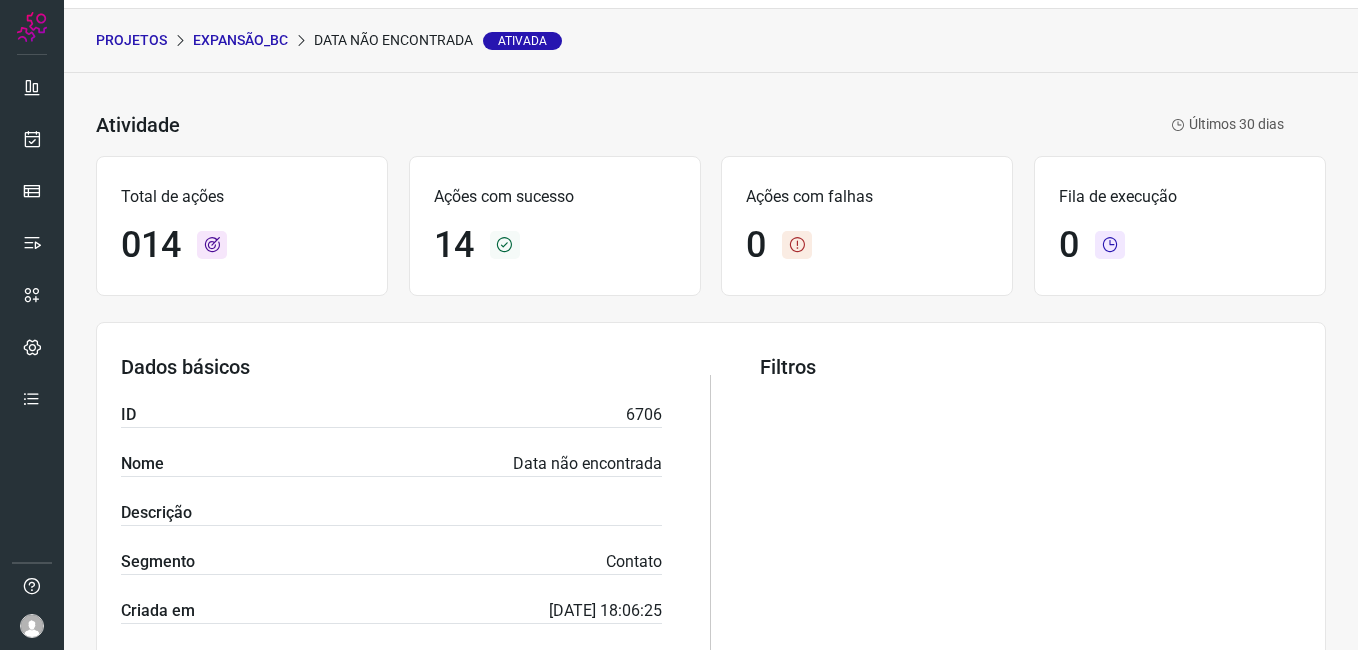 scroll, scrollTop: 0, scrollLeft: 0, axis: both 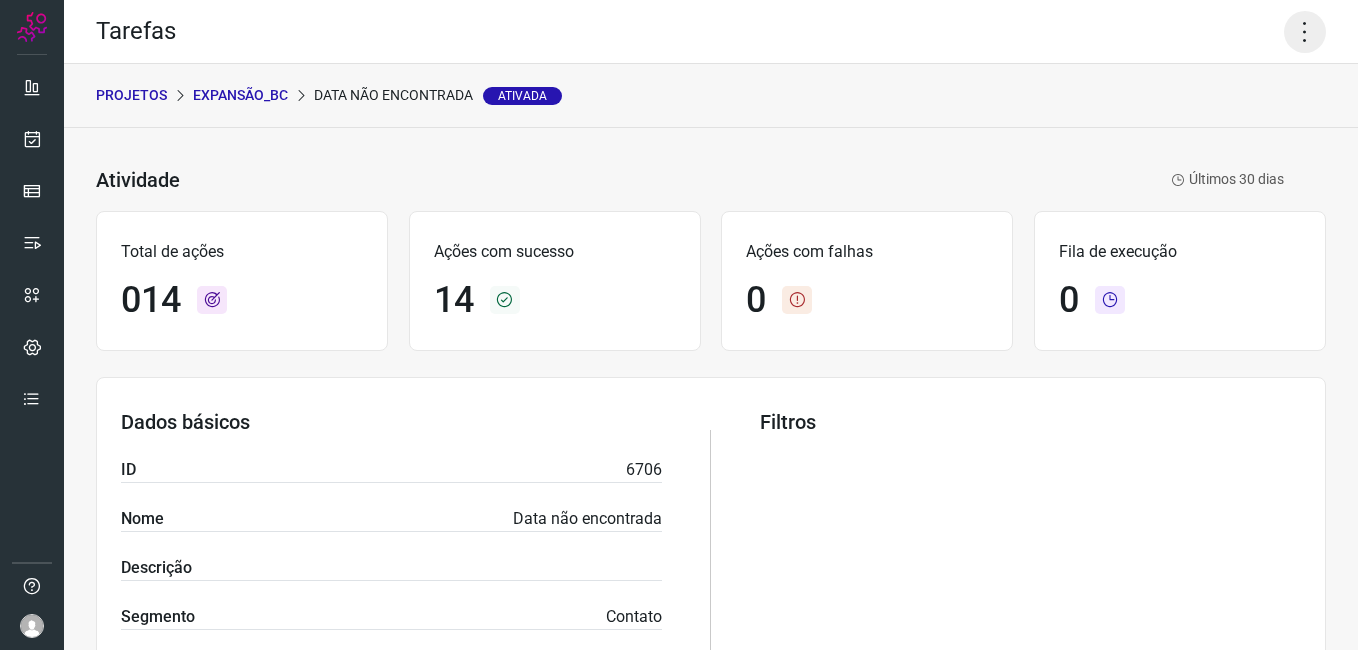 click 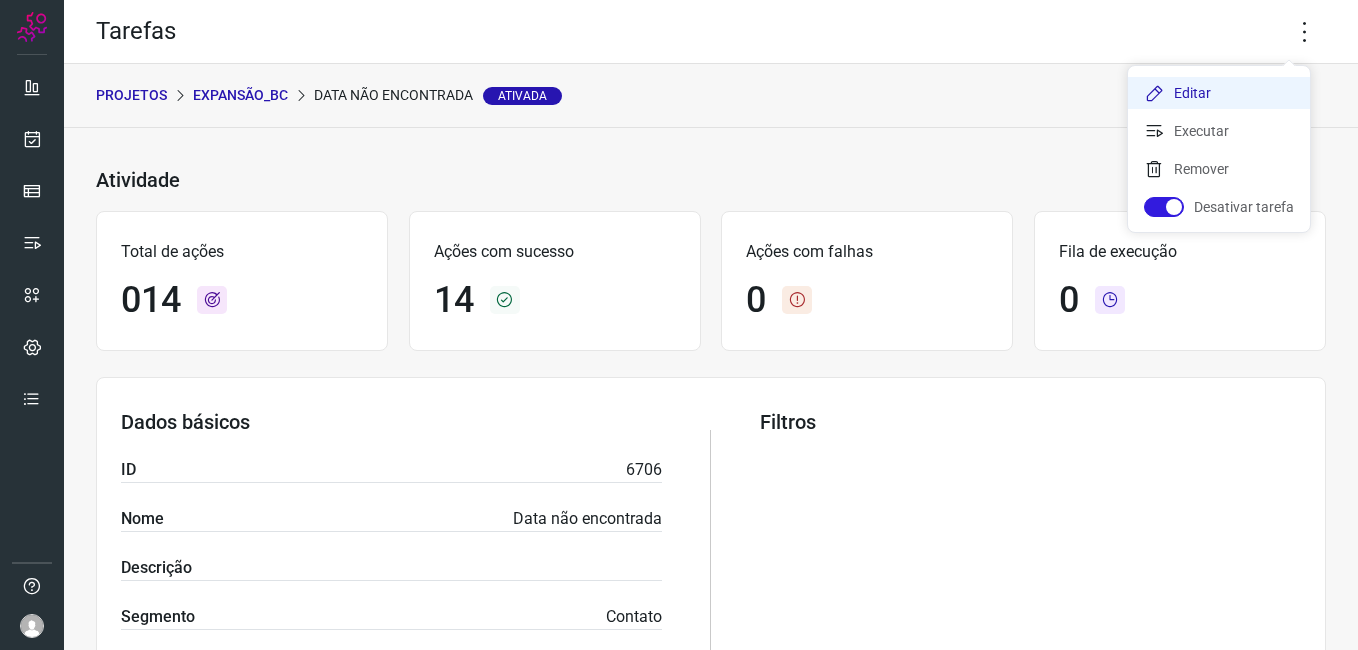 click on "Editar" 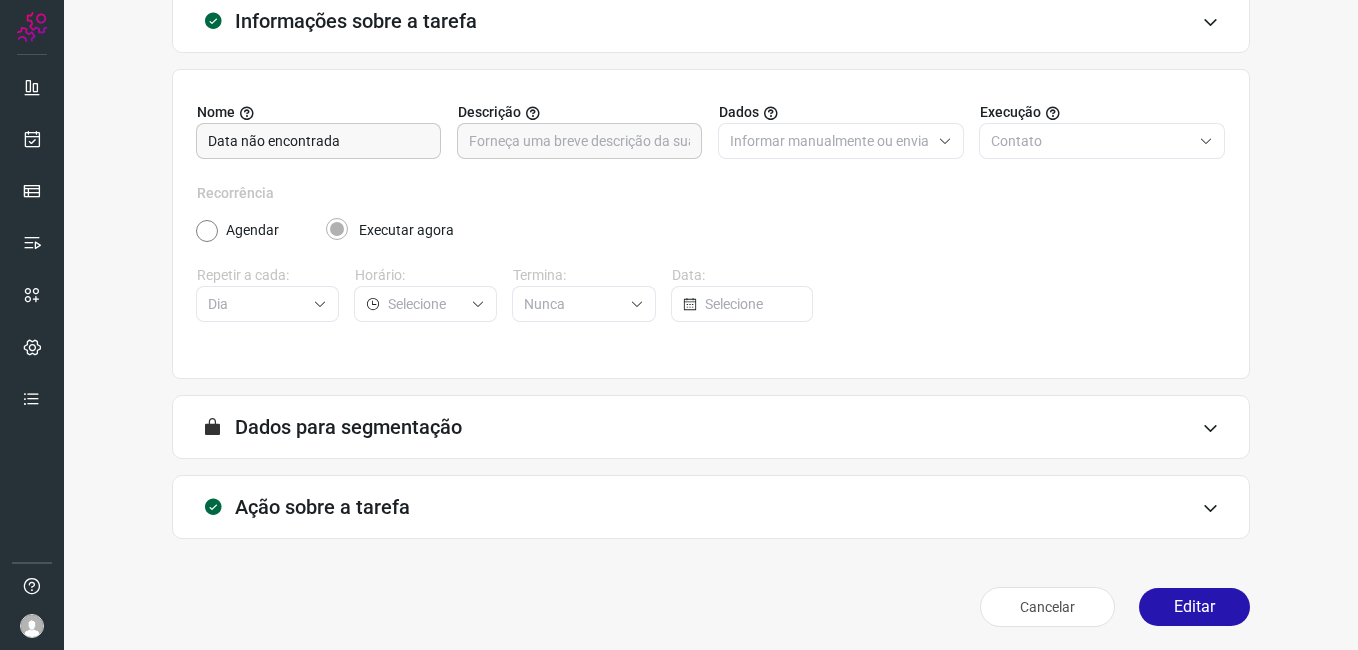 scroll, scrollTop: 131, scrollLeft: 0, axis: vertical 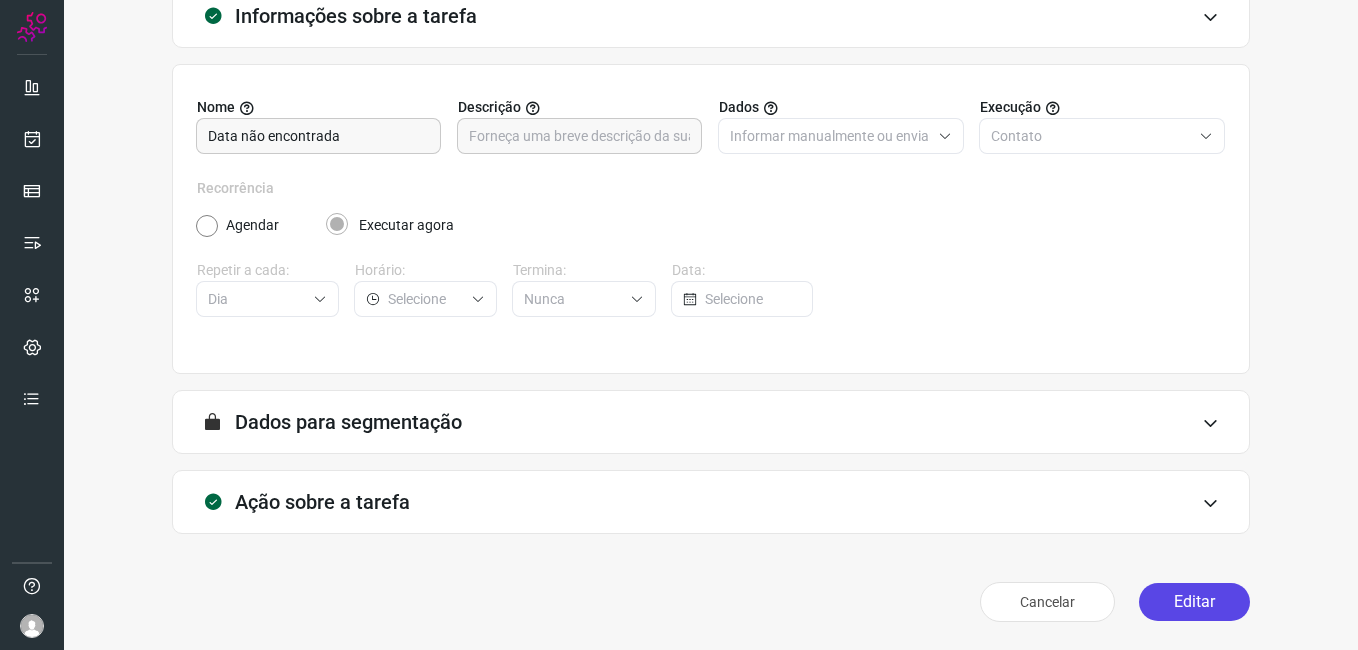 click on "Editar" at bounding box center (1194, 602) 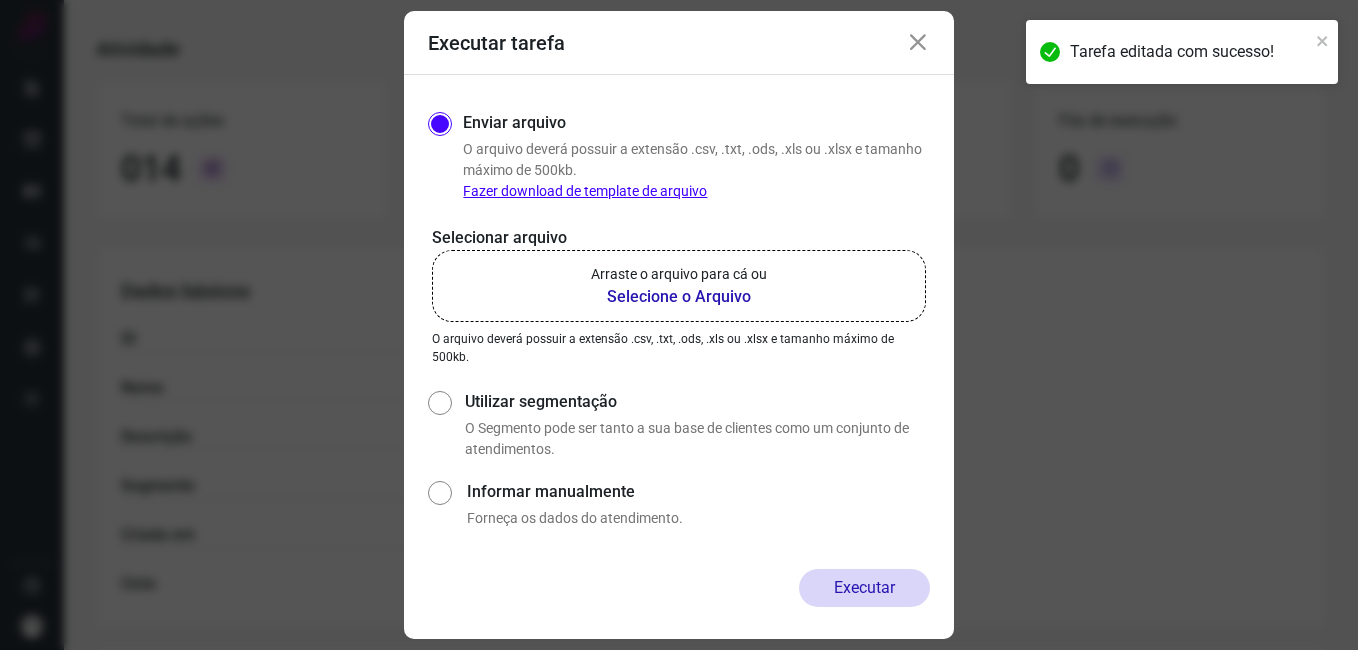 click on "Selecione o Arquivo" at bounding box center [679, 297] 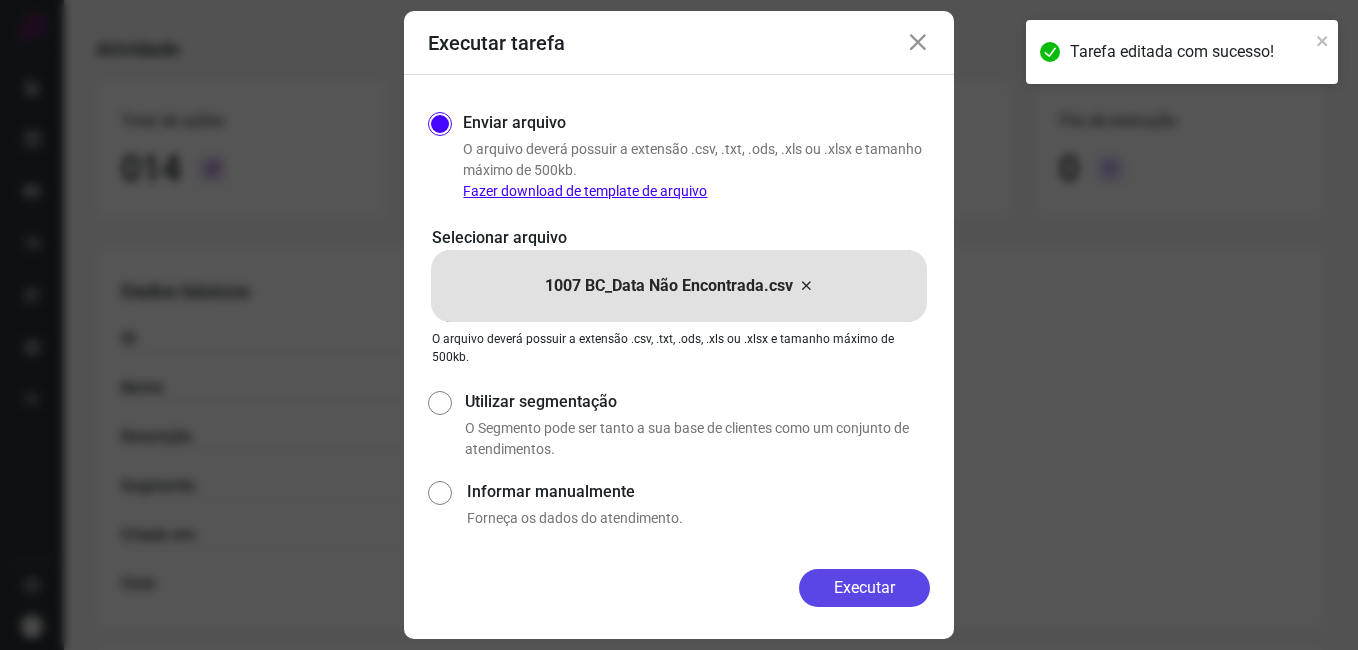 click on "Executar" at bounding box center (864, 588) 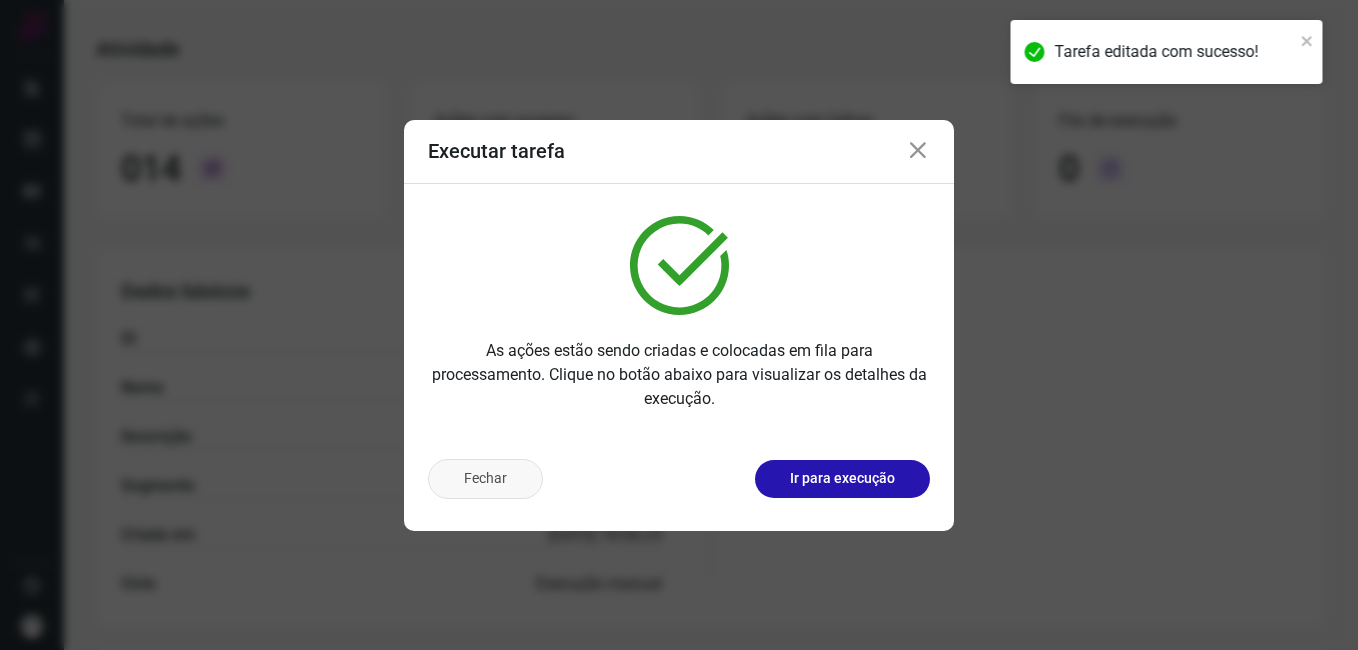 click on "Fechar" at bounding box center (485, 479) 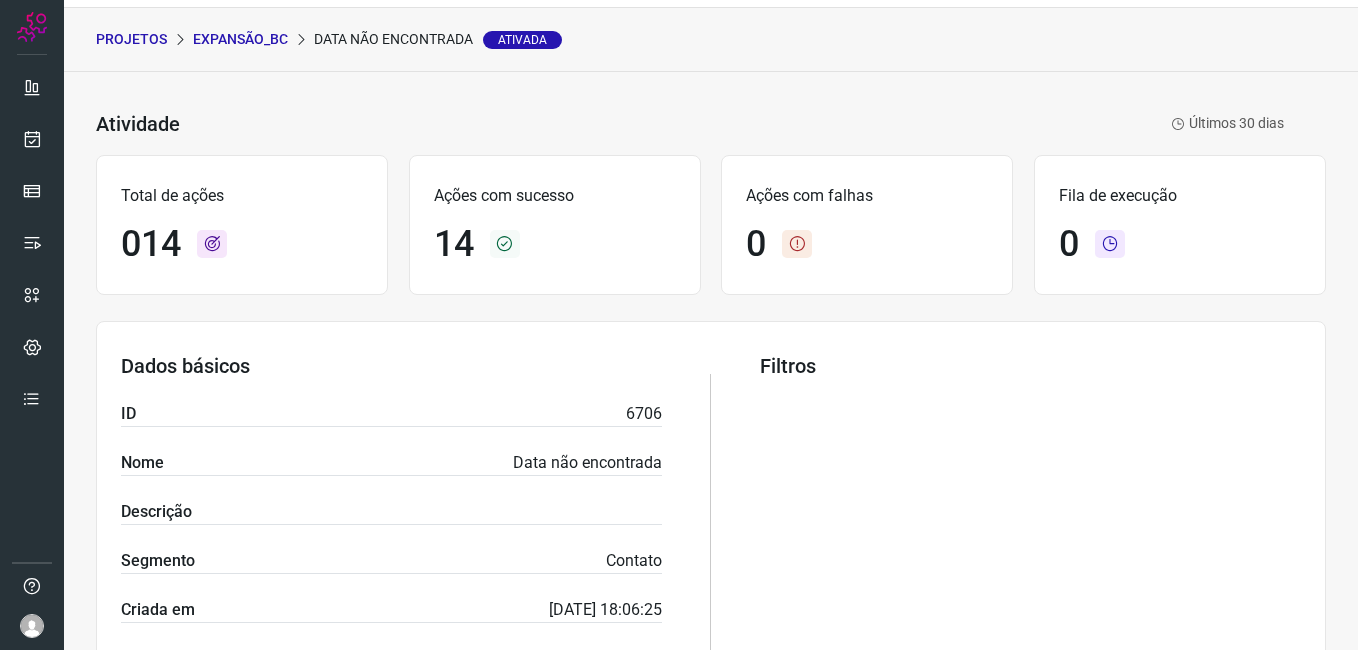 scroll, scrollTop: 0, scrollLeft: 0, axis: both 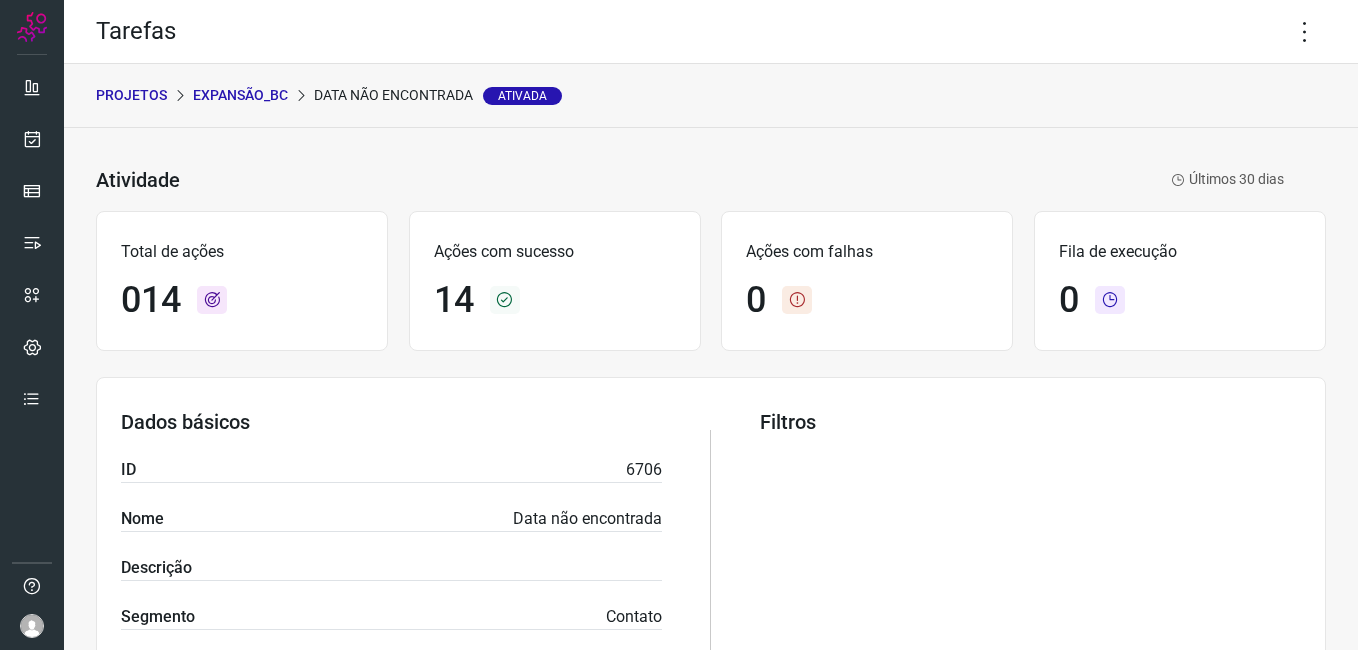 click on "Expansão_BC" at bounding box center (240, 95) 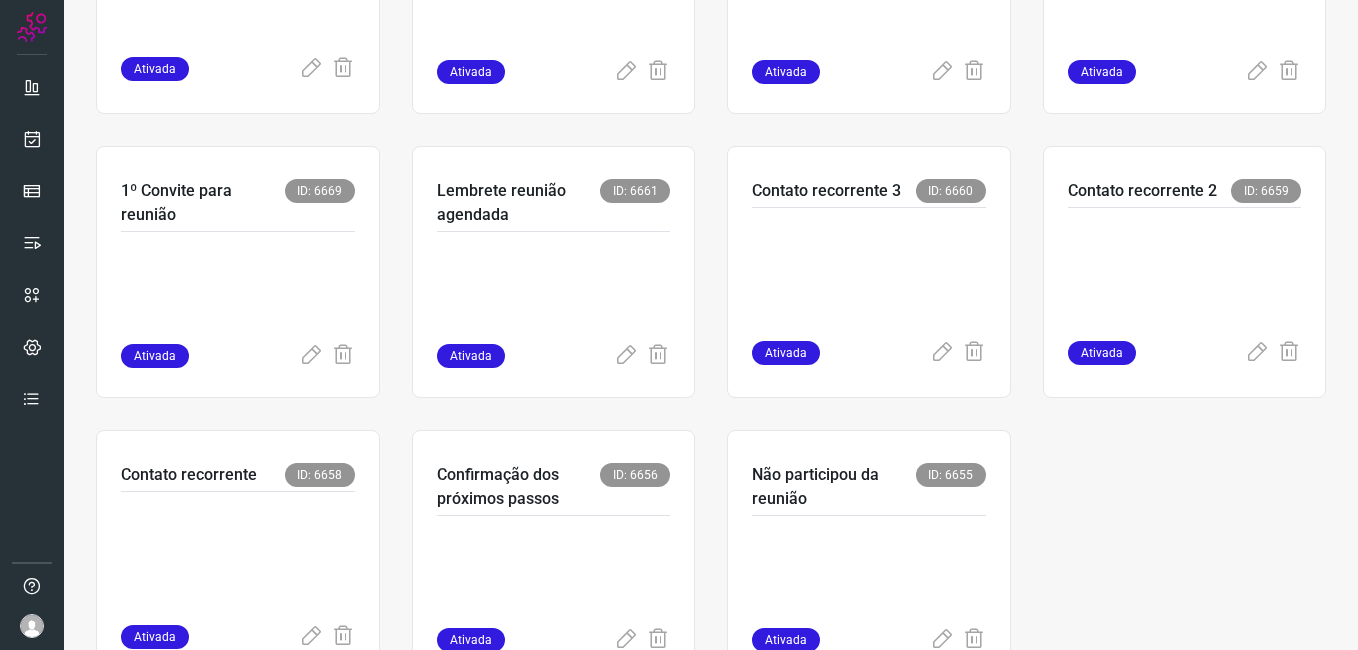 scroll, scrollTop: 600, scrollLeft: 0, axis: vertical 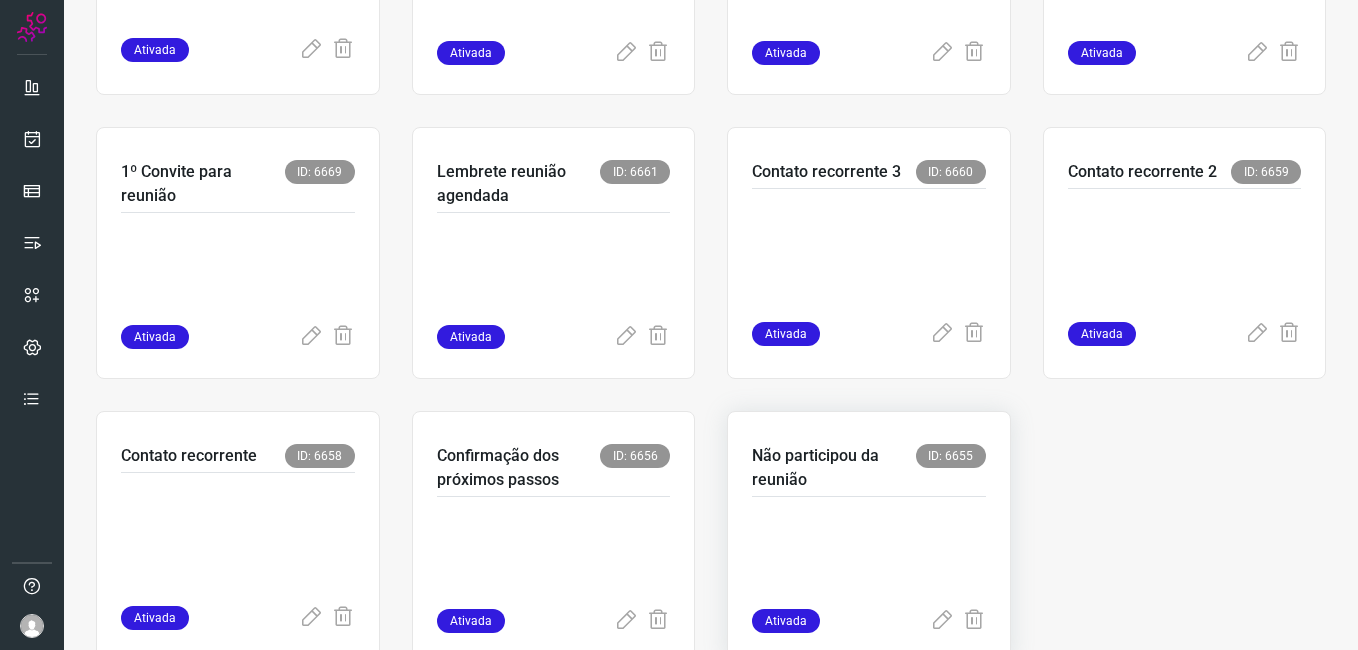 click at bounding box center (869, 559) 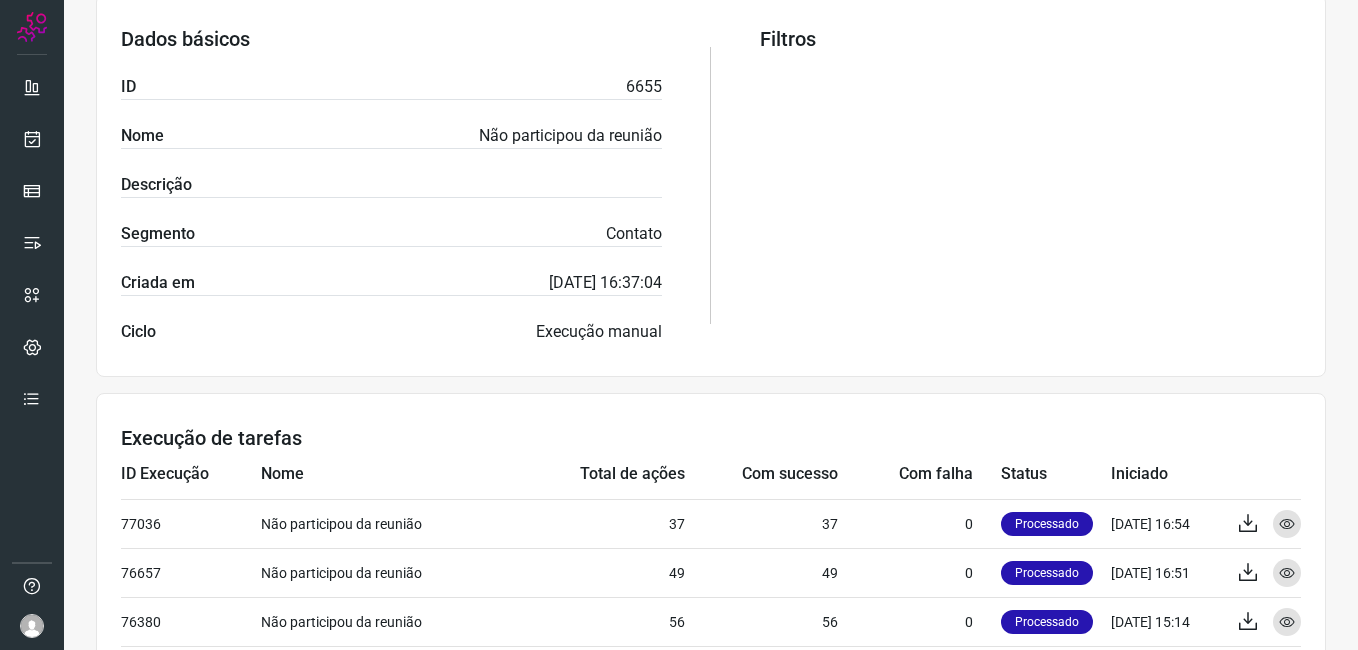 scroll, scrollTop: 0, scrollLeft: 0, axis: both 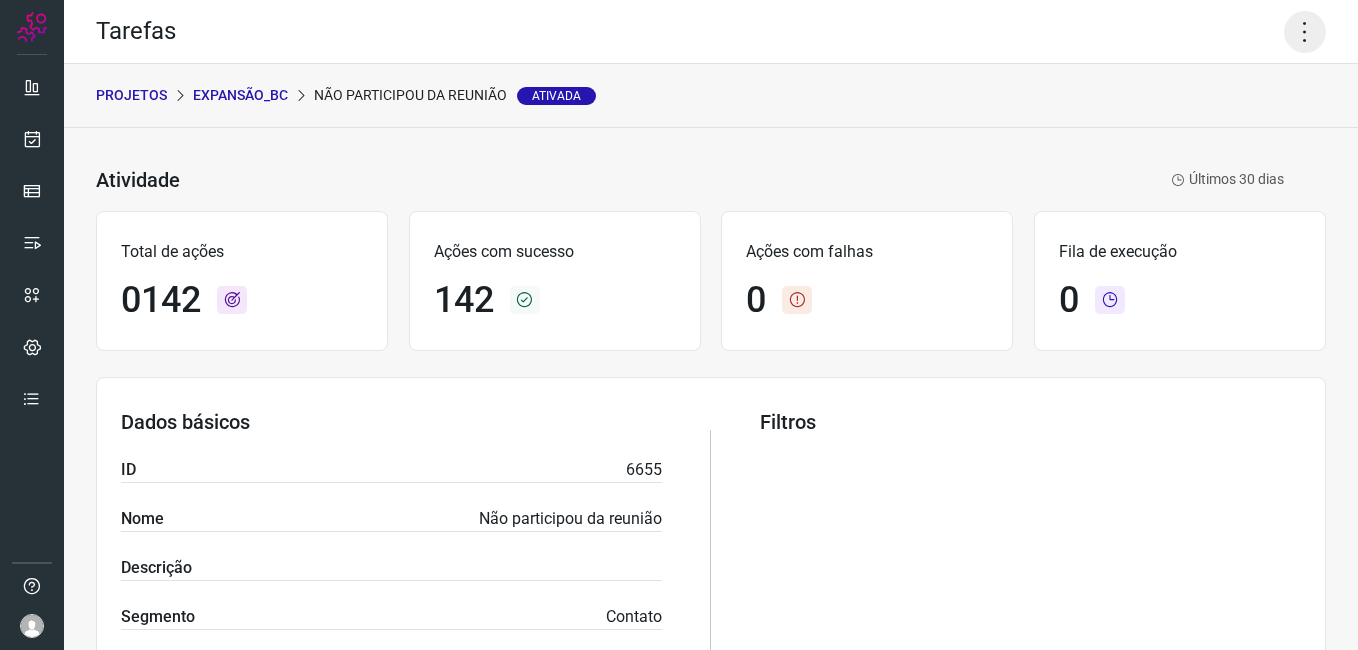 click 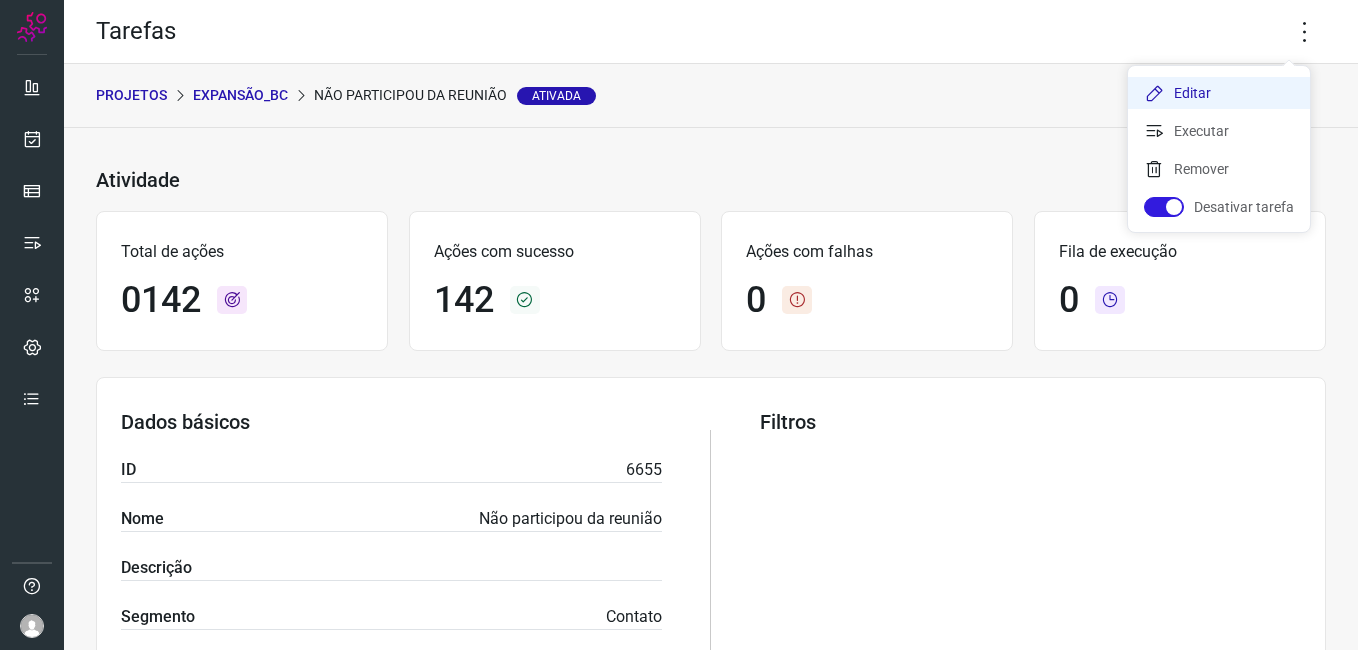 click on "Editar" 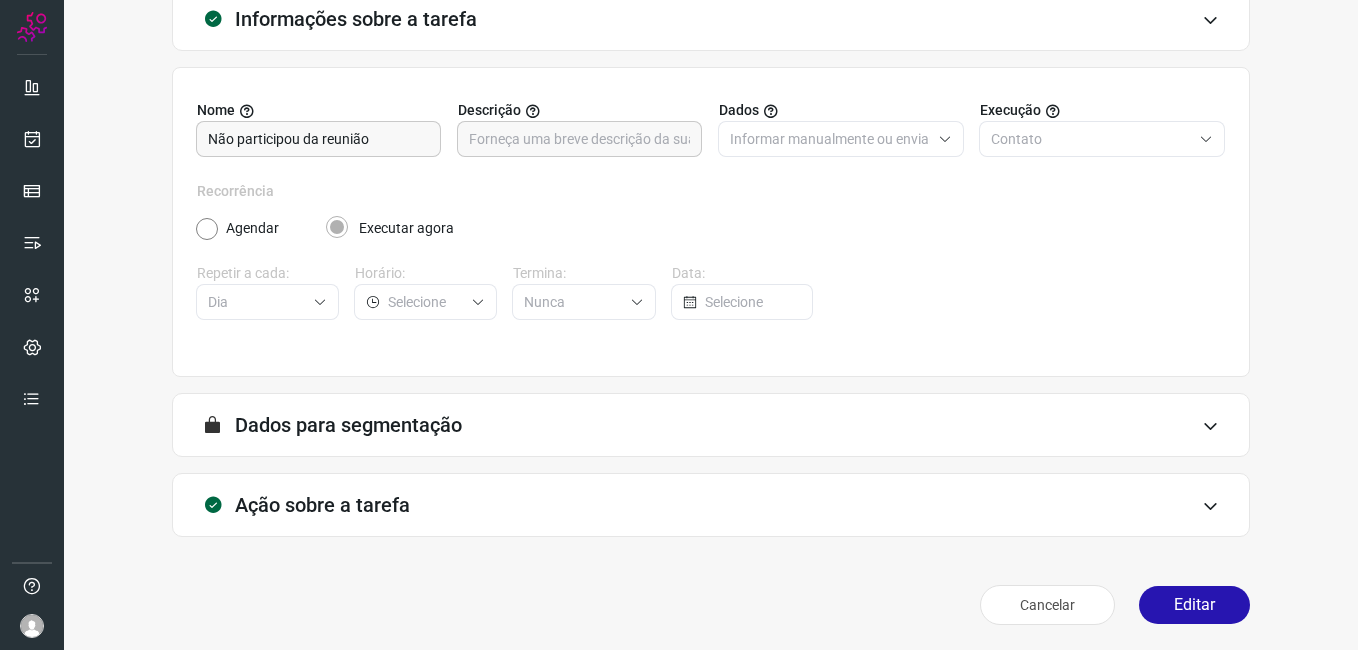 scroll, scrollTop: 131, scrollLeft: 0, axis: vertical 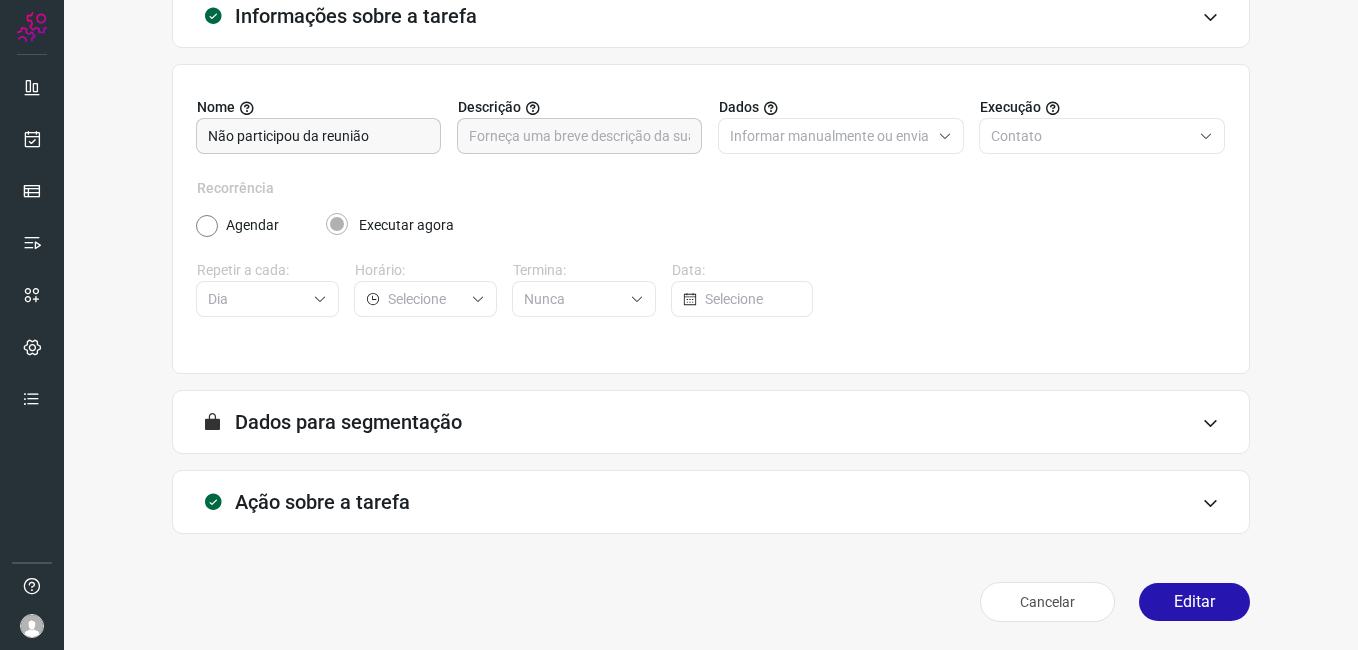 drag, startPoint x: 1159, startPoint y: 588, endPoint x: 1152, endPoint y: 573, distance: 16.552946 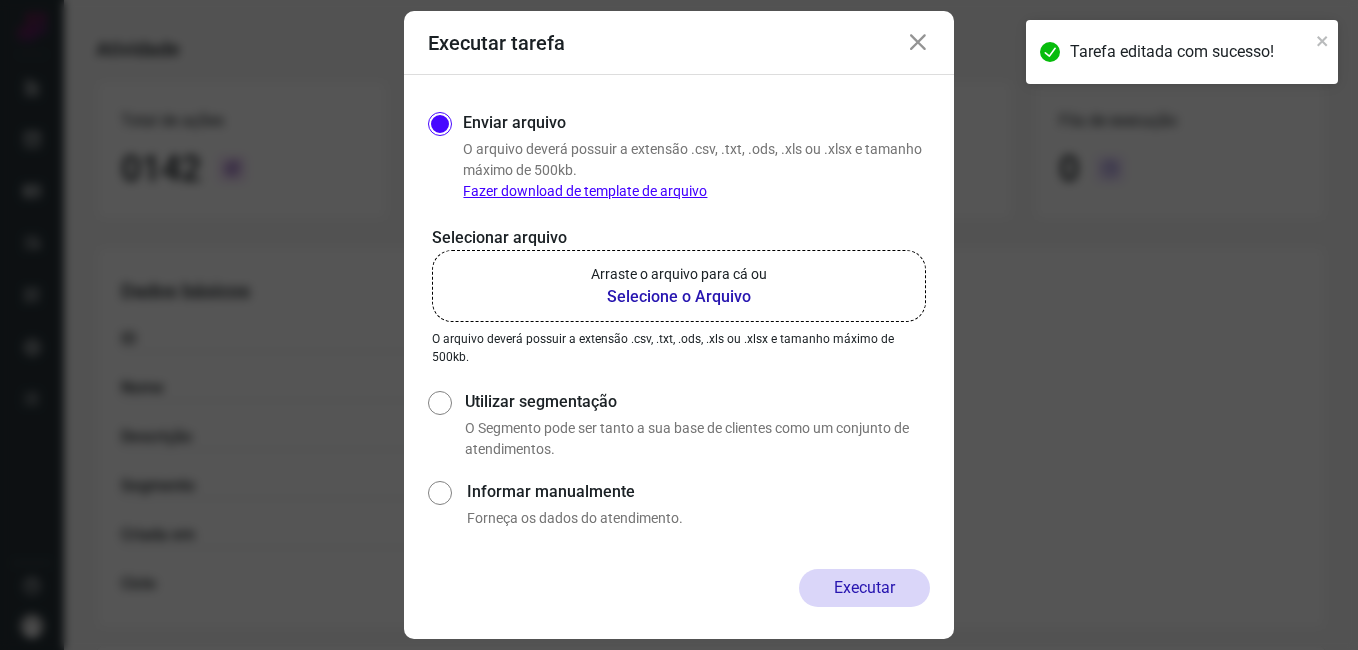click on "Selecione o Arquivo" at bounding box center (679, 297) 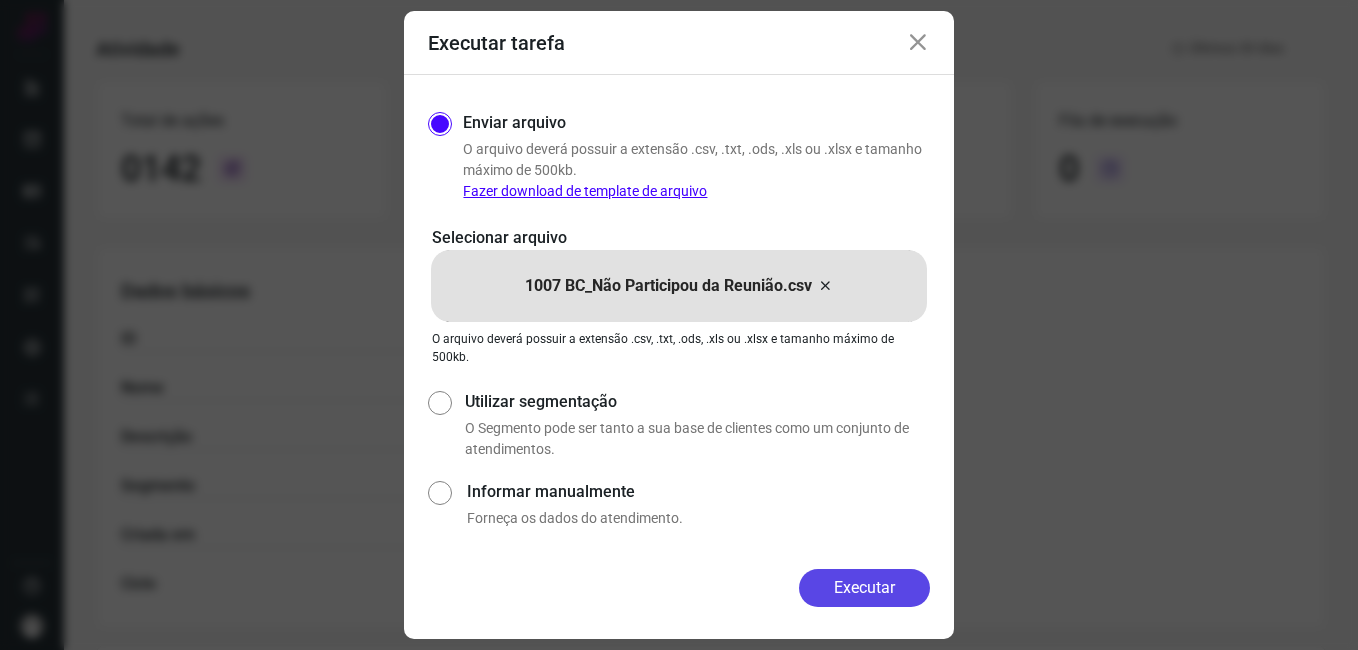 click on "Executar" at bounding box center [864, 588] 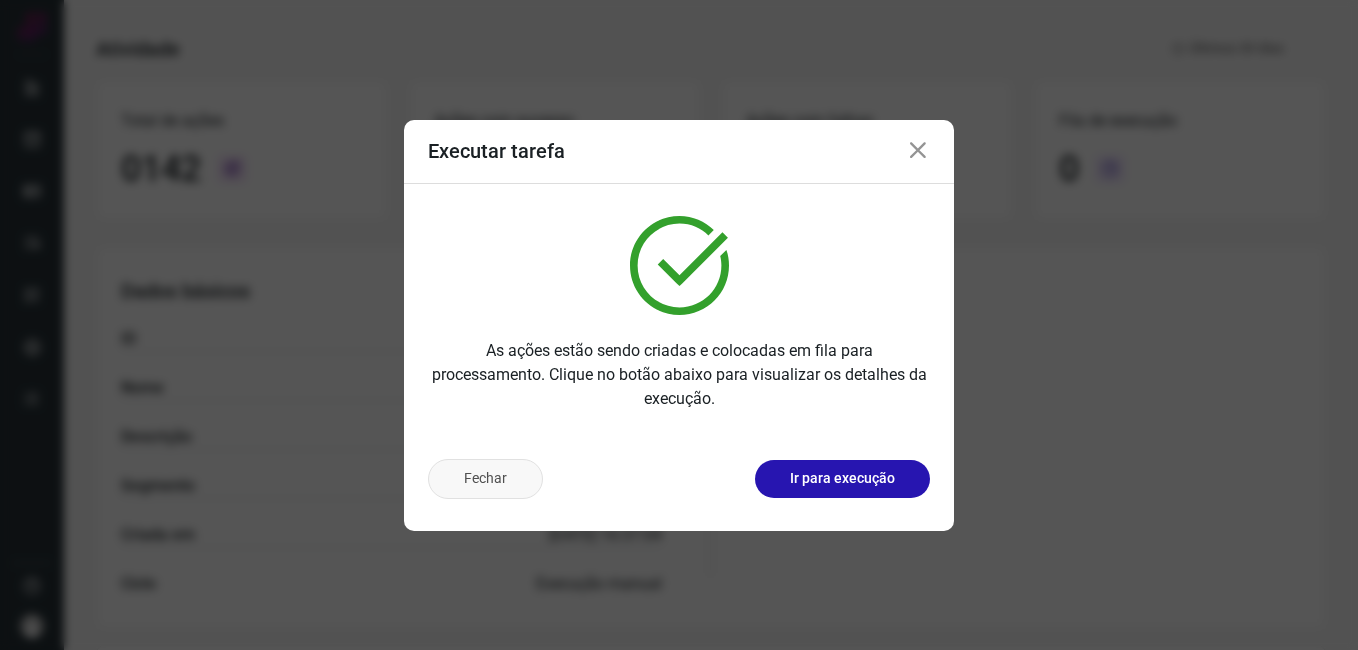 click on "Fechar" at bounding box center [485, 479] 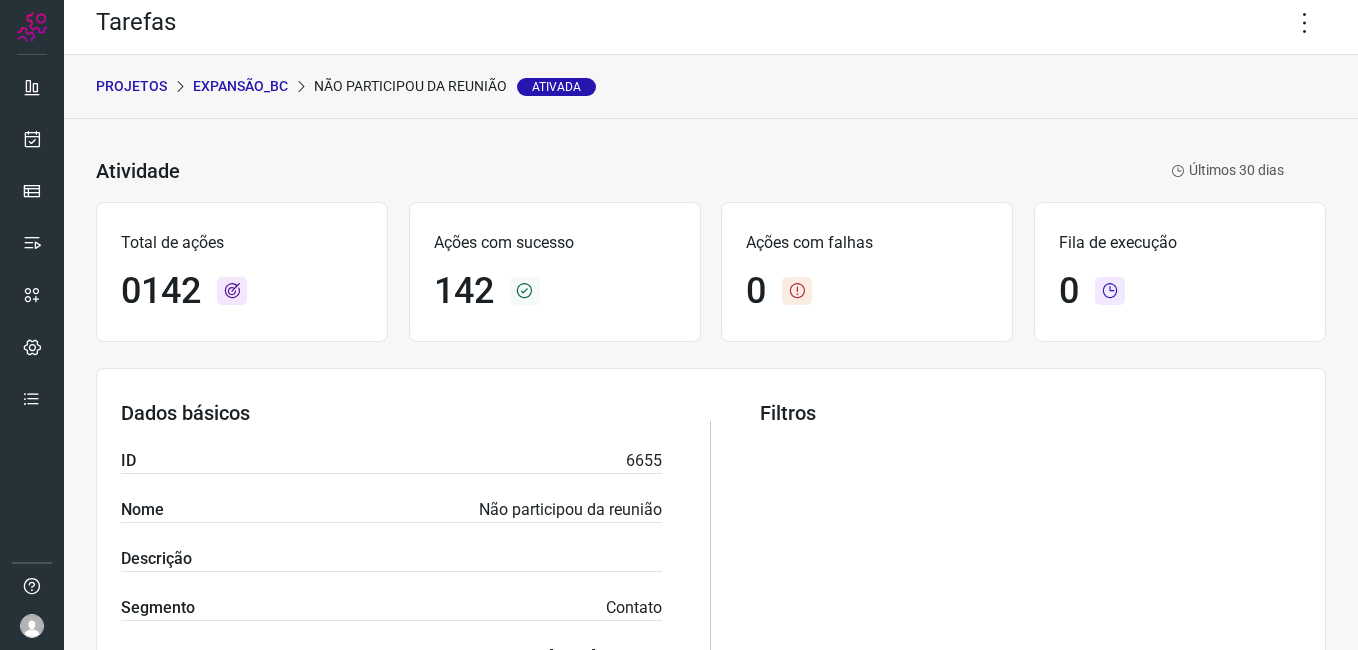 scroll, scrollTop: 0, scrollLeft: 0, axis: both 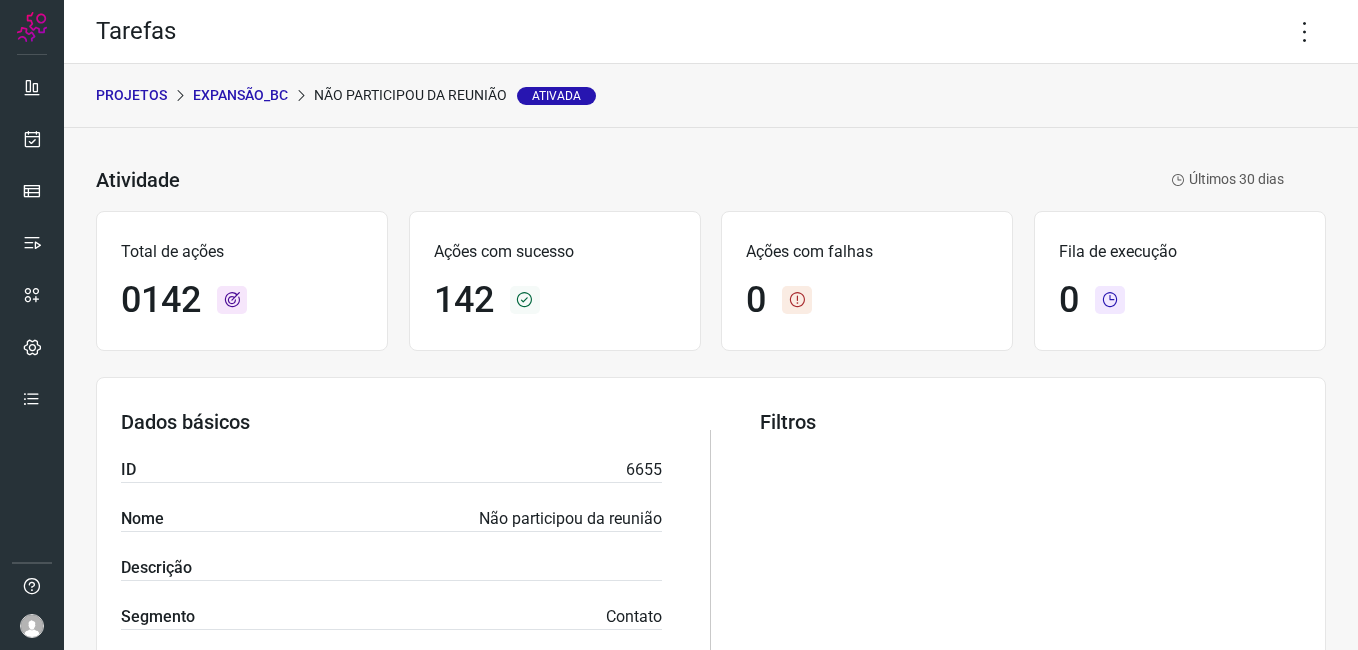 click on "Expansão_BC" at bounding box center [240, 95] 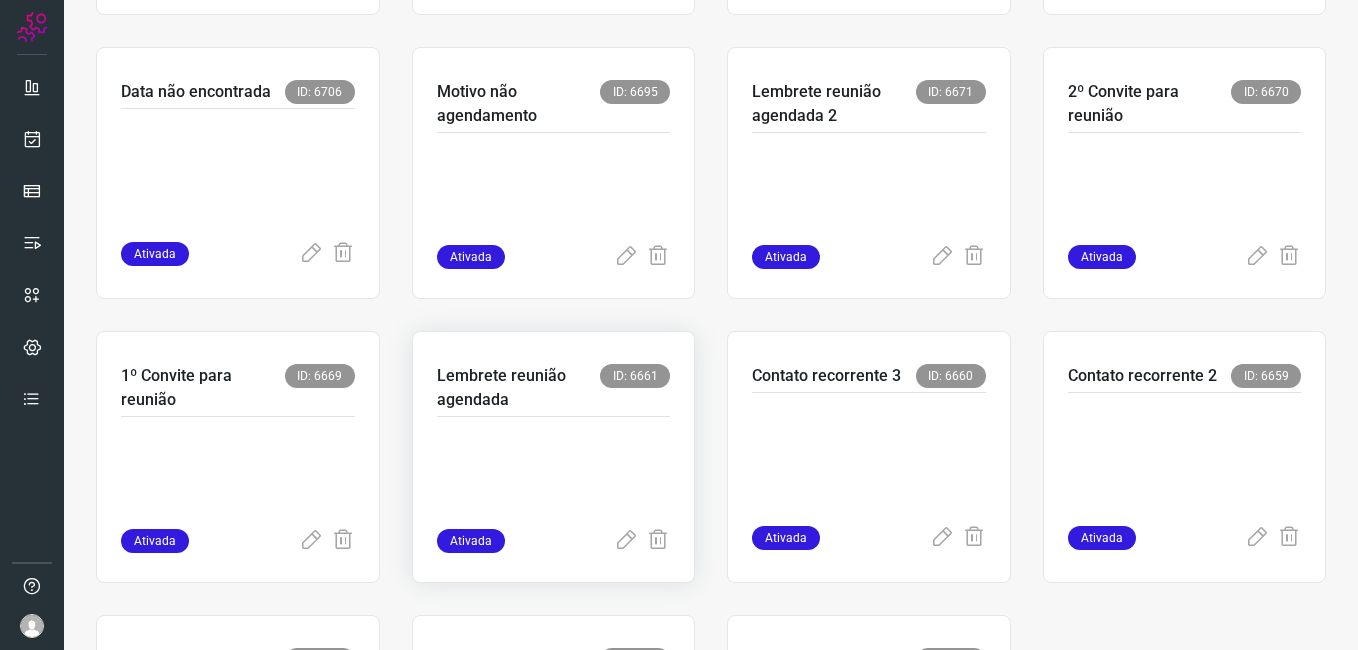 scroll, scrollTop: 400, scrollLeft: 0, axis: vertical 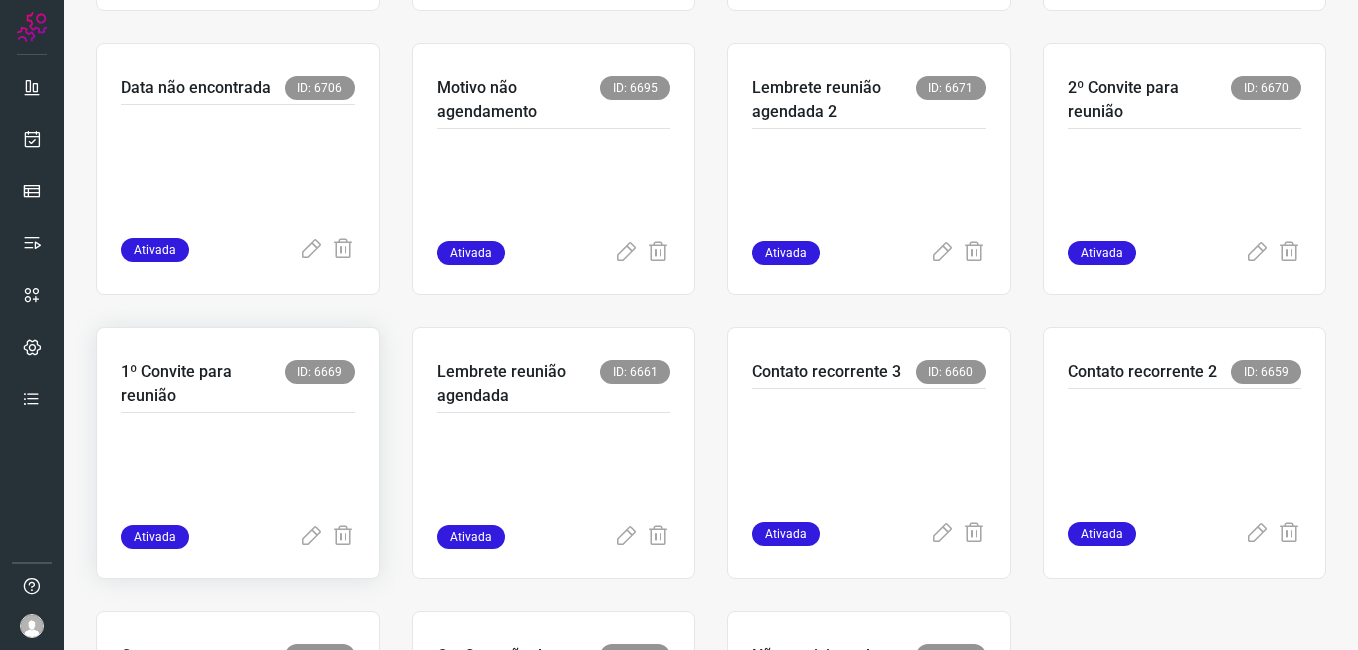 click at bounding box center [238, 475] 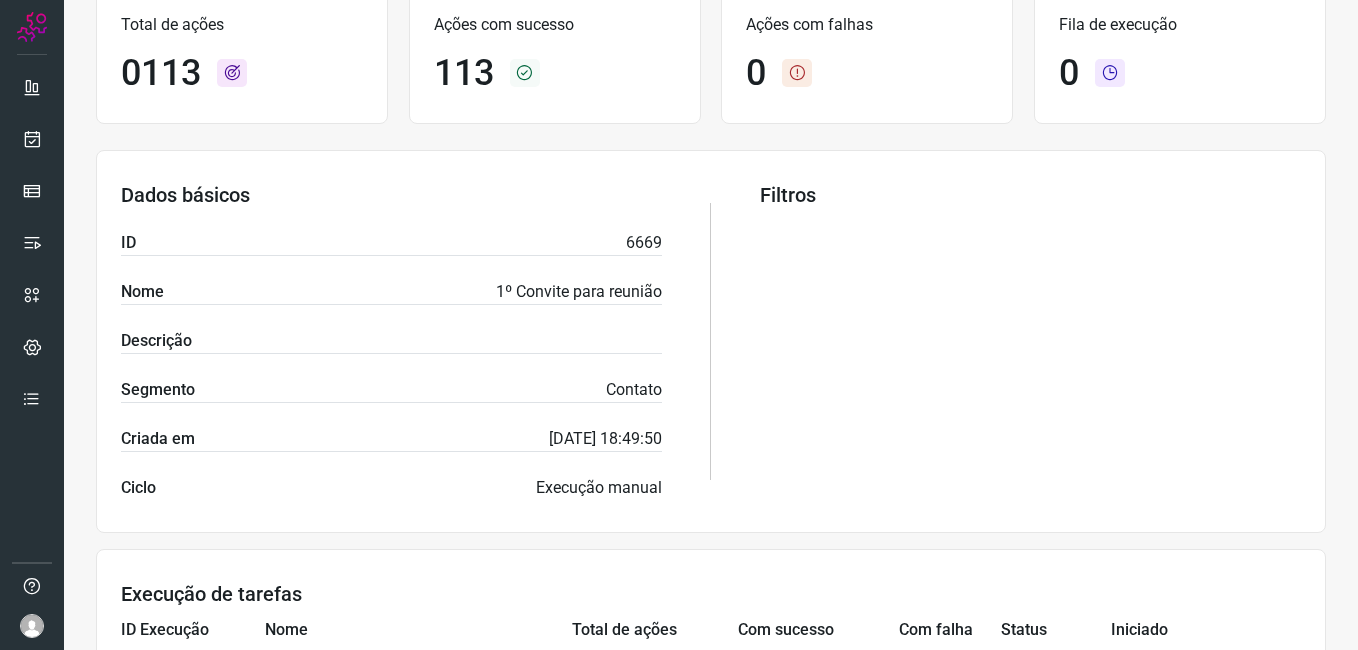 scroll, scrollTop: 0, scrollLeft: 0, axis: both 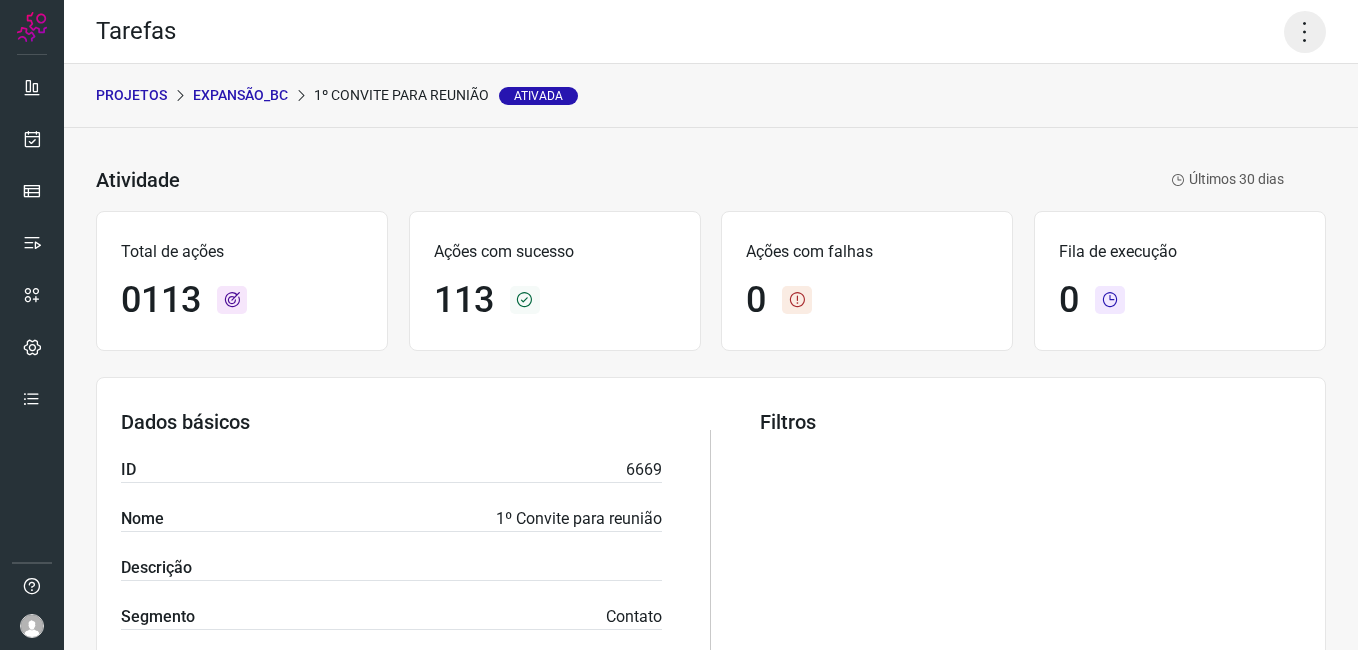 click 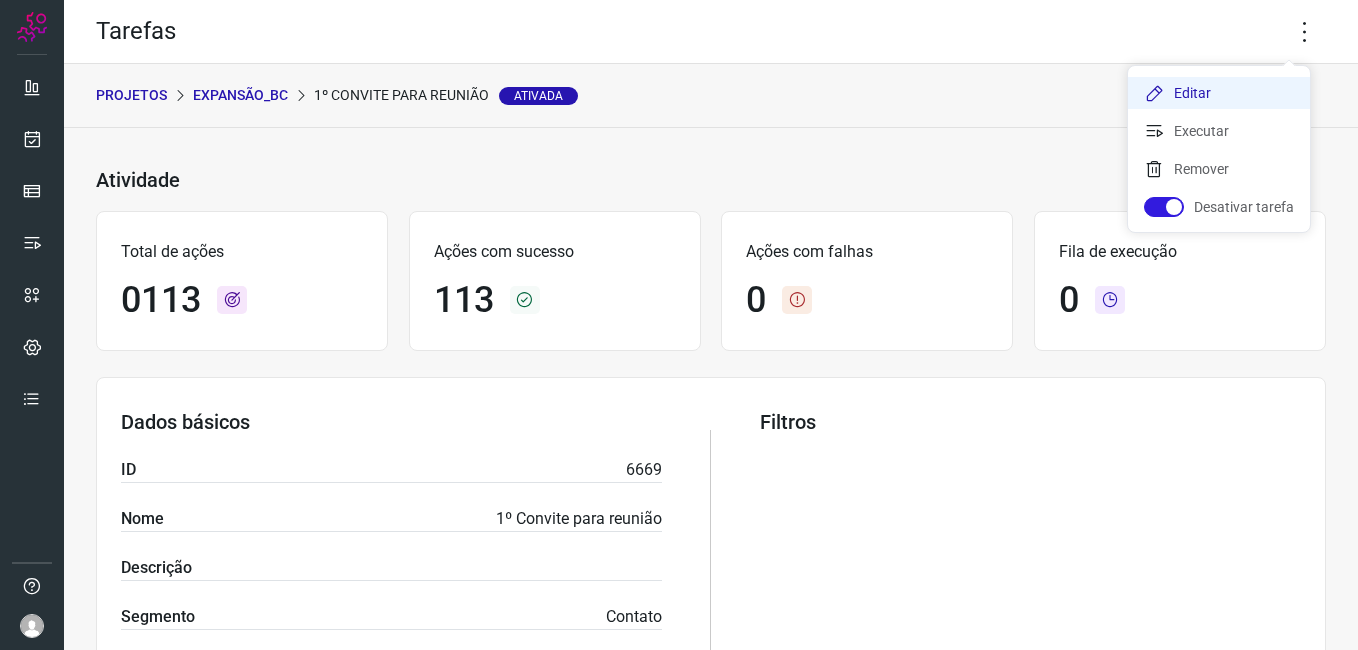 click on "Editar" 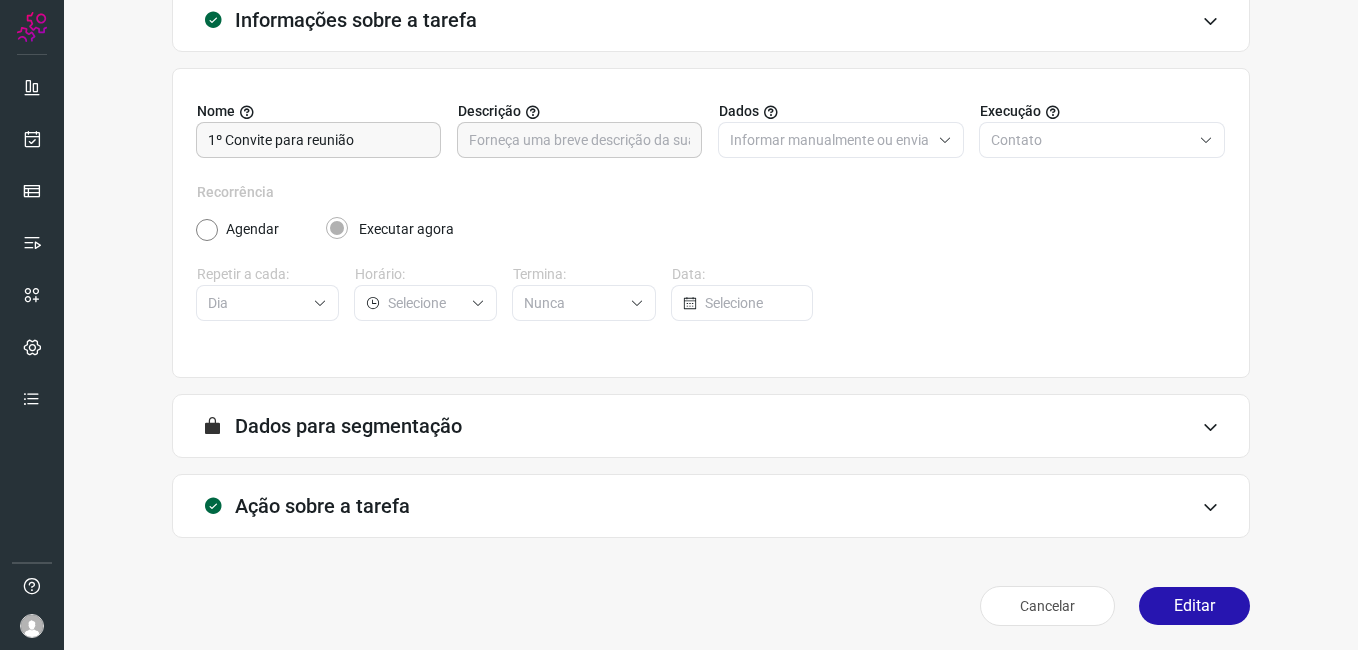 scroll, scrollTop: 131, scrollLeft: 0, axis: vertical 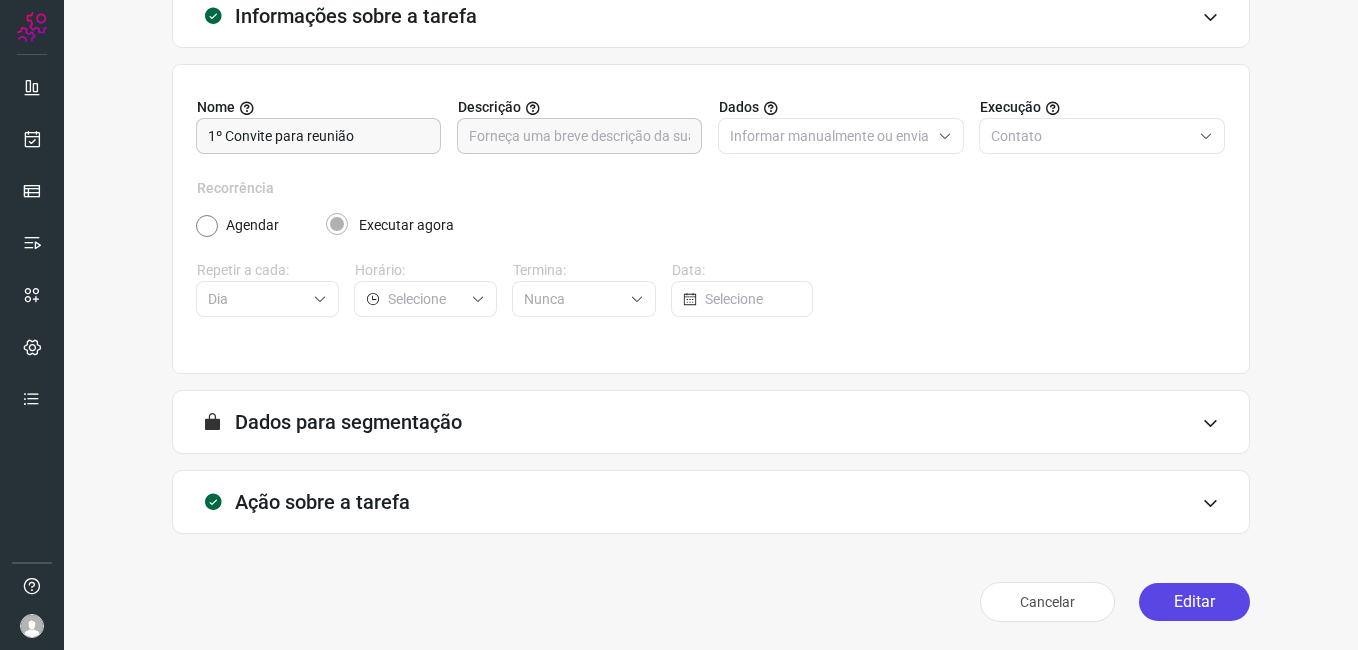 click on "Editar" at bounding box center (1194, 602) 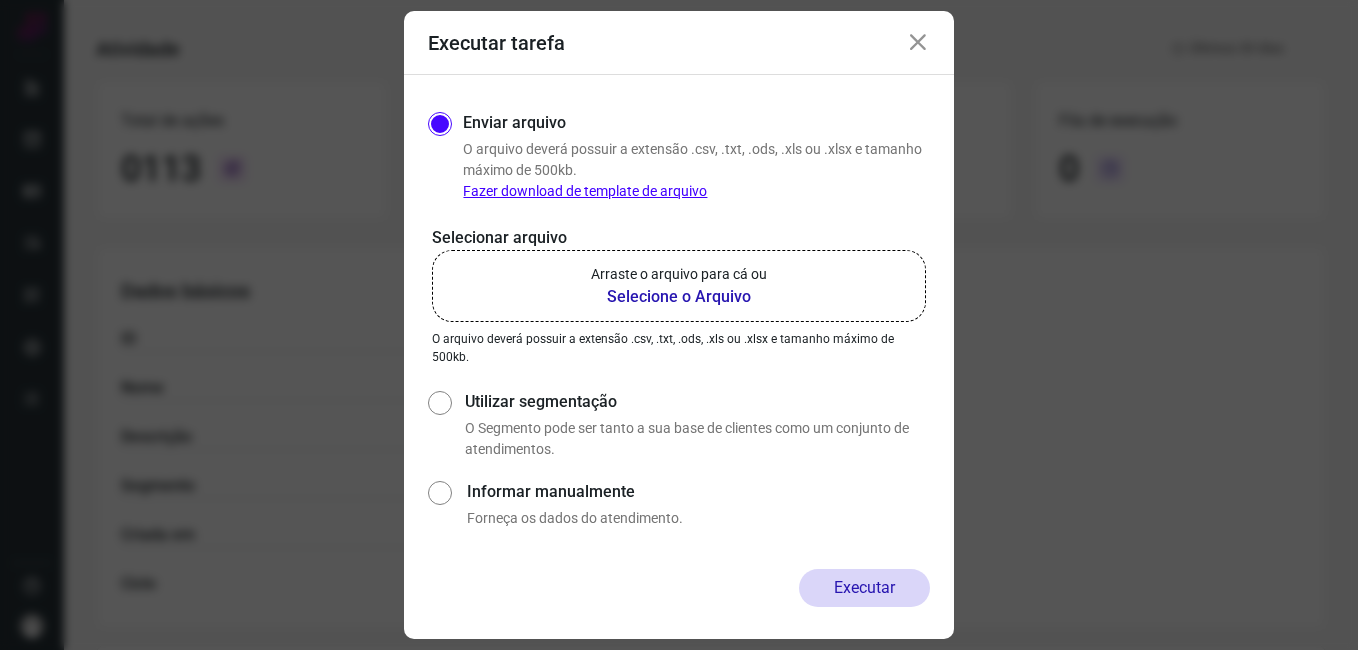 click on "Selecione o Arquivo" at bounding box center [679, 297] 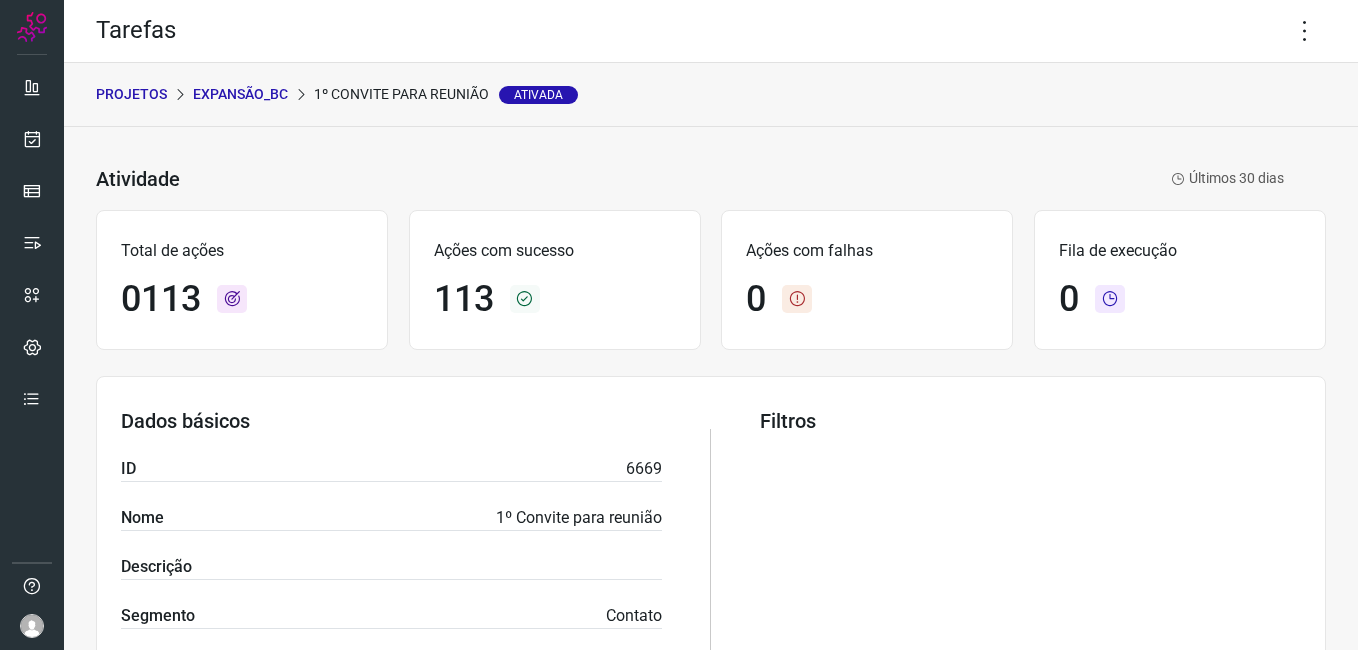 scroll, scrollTop: 0, scrollLeft: 0, axis: both 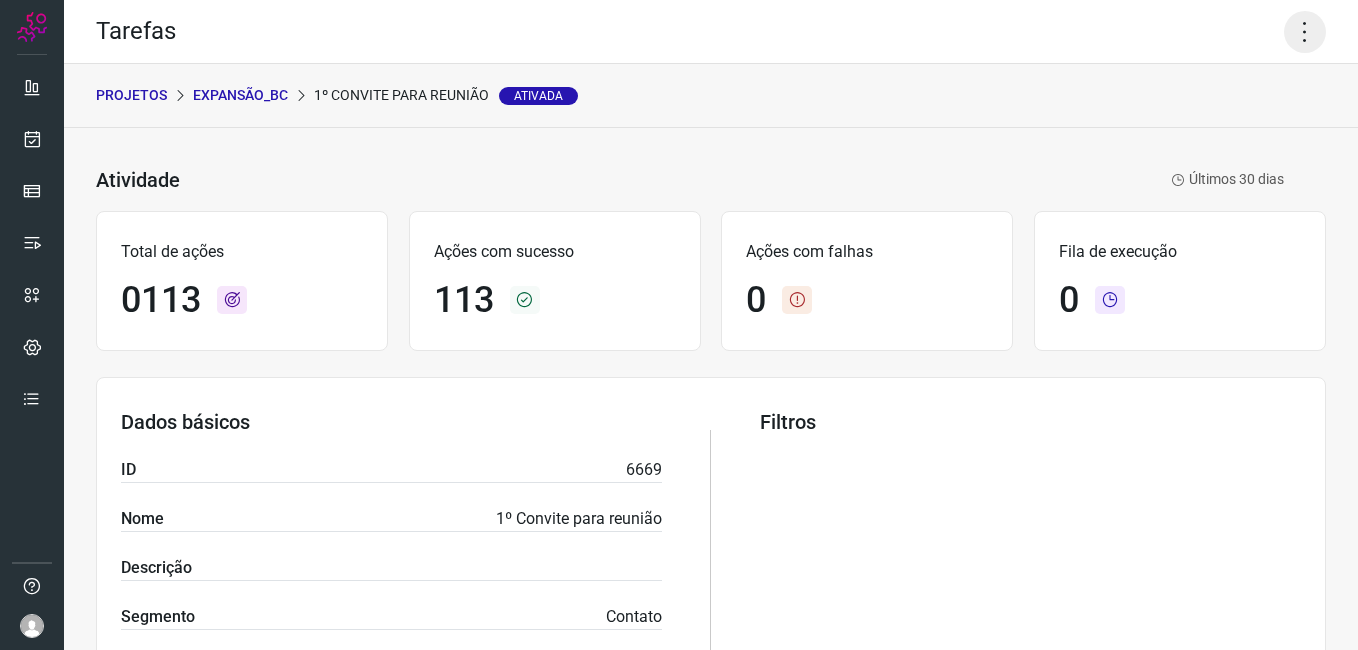 click 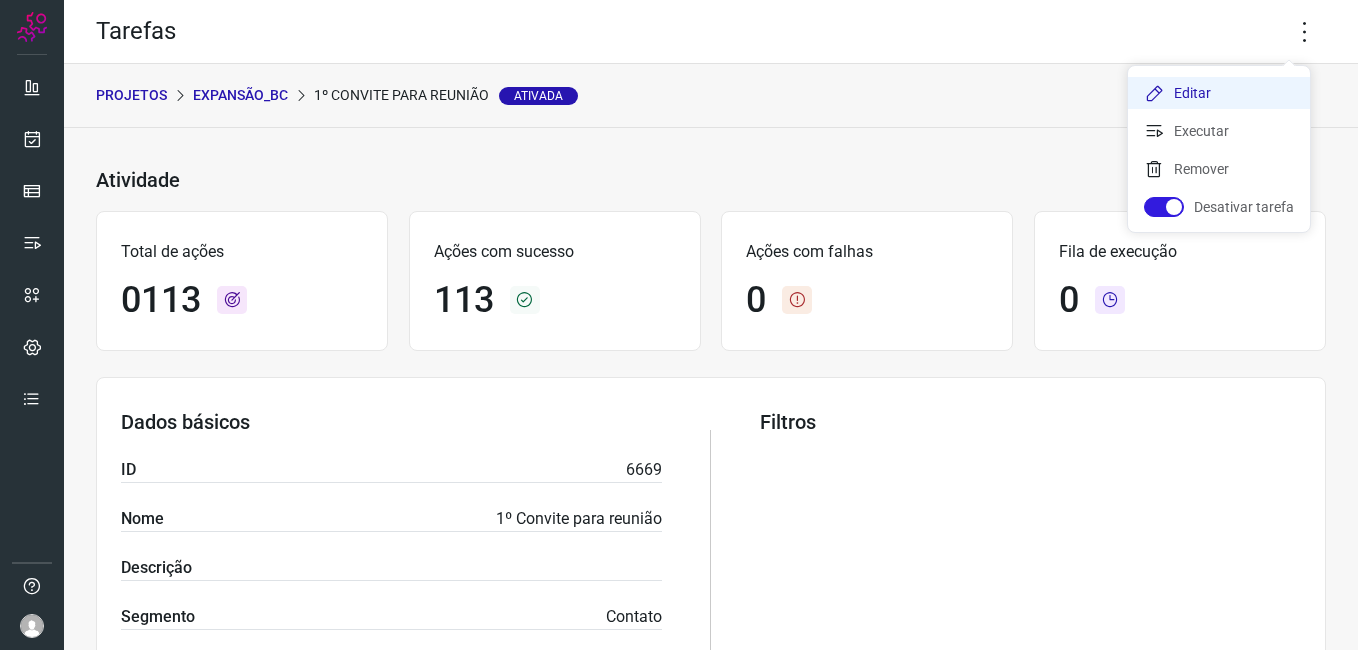 click on "Editar" 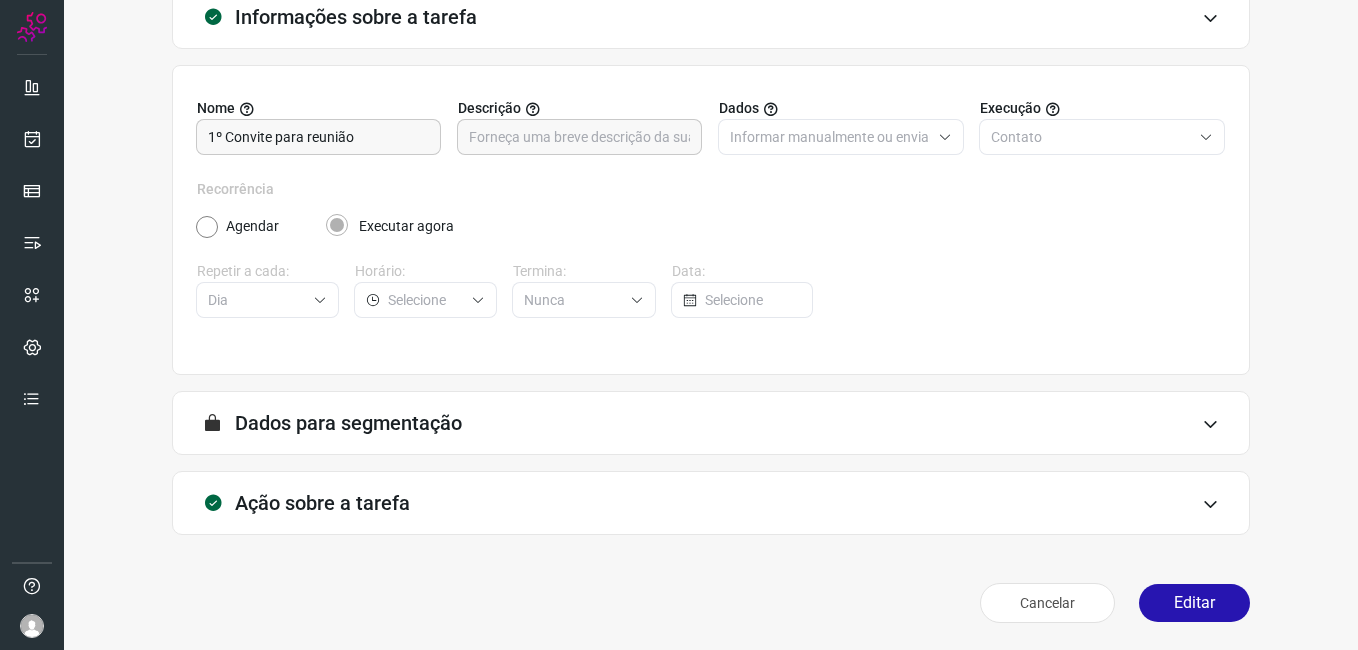 scroll, scrollTop: 131, scrollLeft: 0, axis: vertical 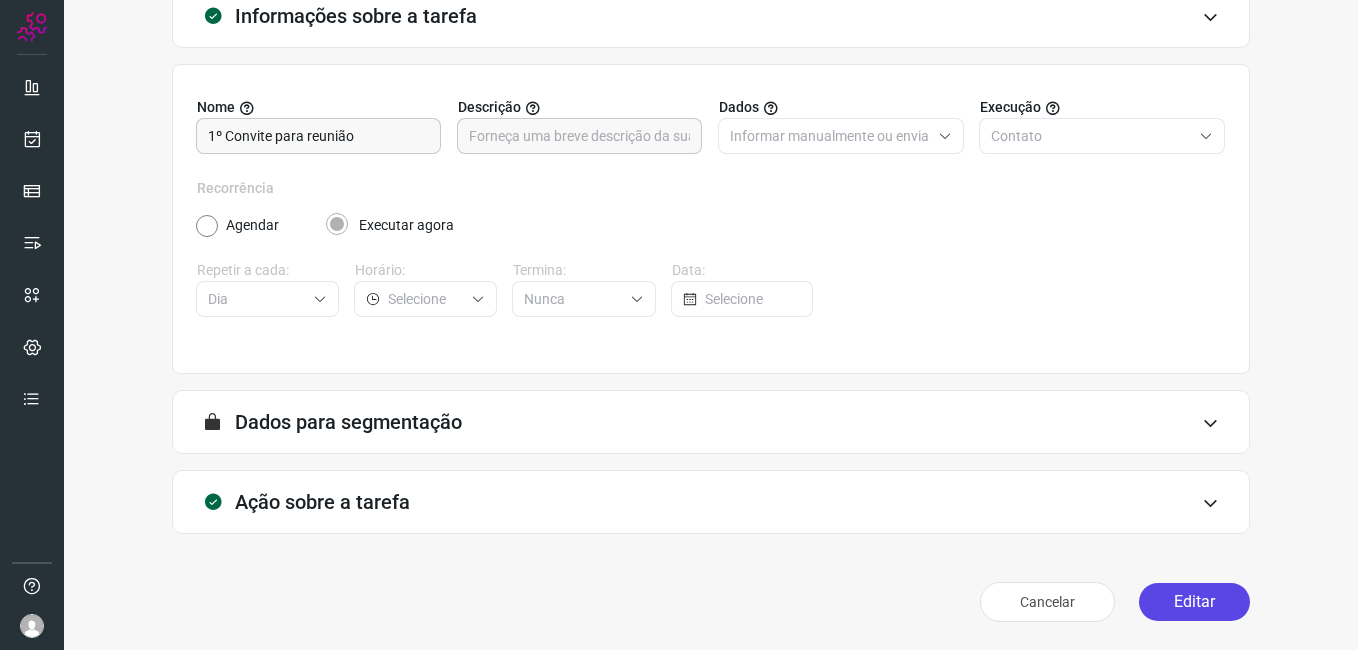 click on "Editar" at bounding box center (1194, 602) 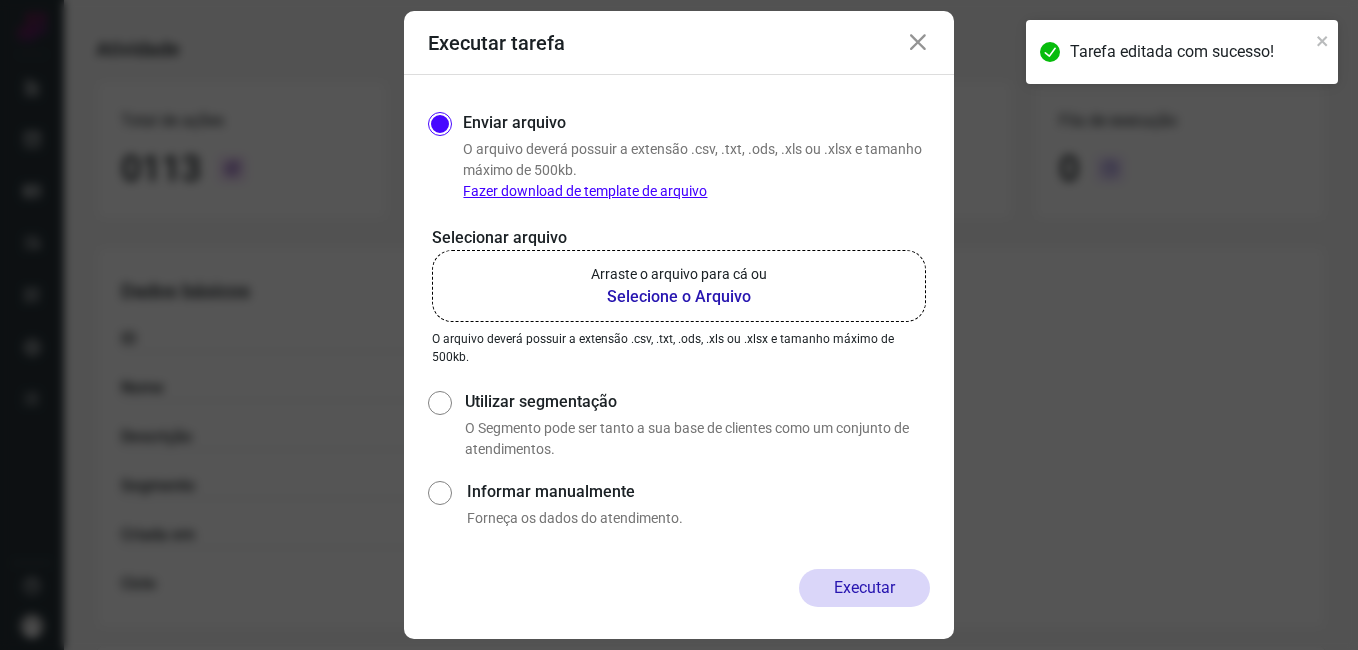 click on "Selecione o Arquivo" at bounding box center [679, 297] 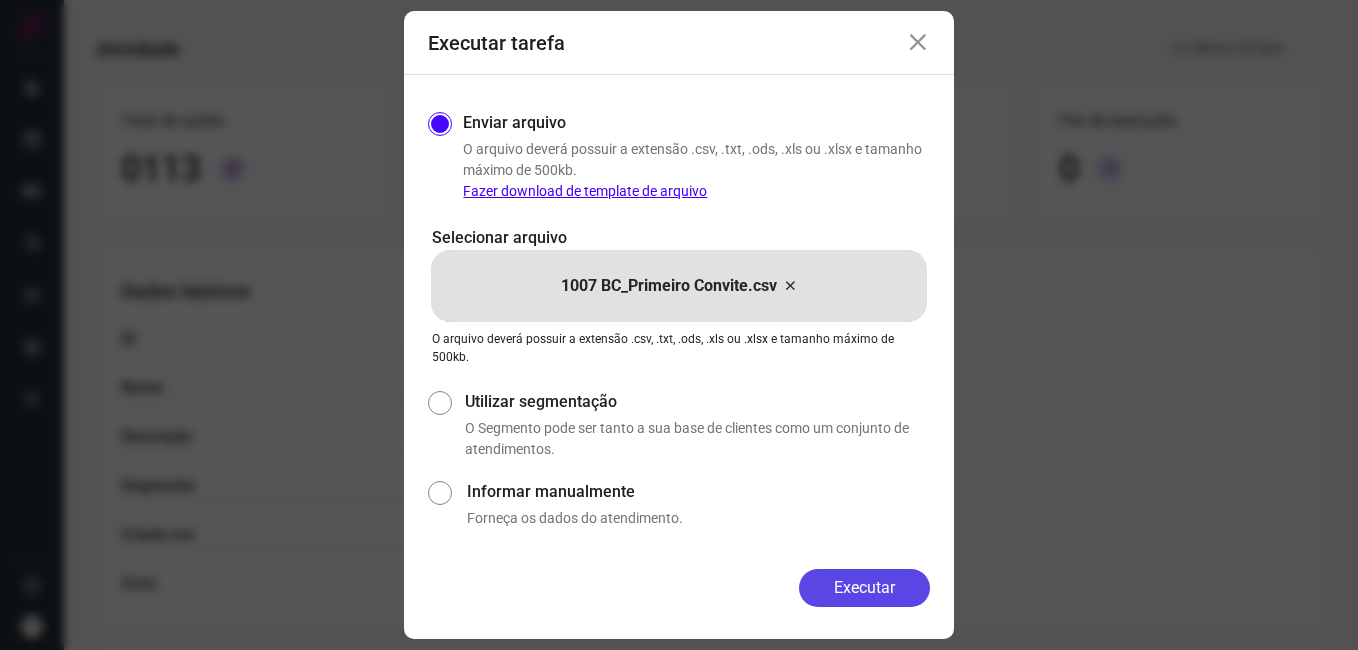 click on "Executar" at bounding box center [864, 588] 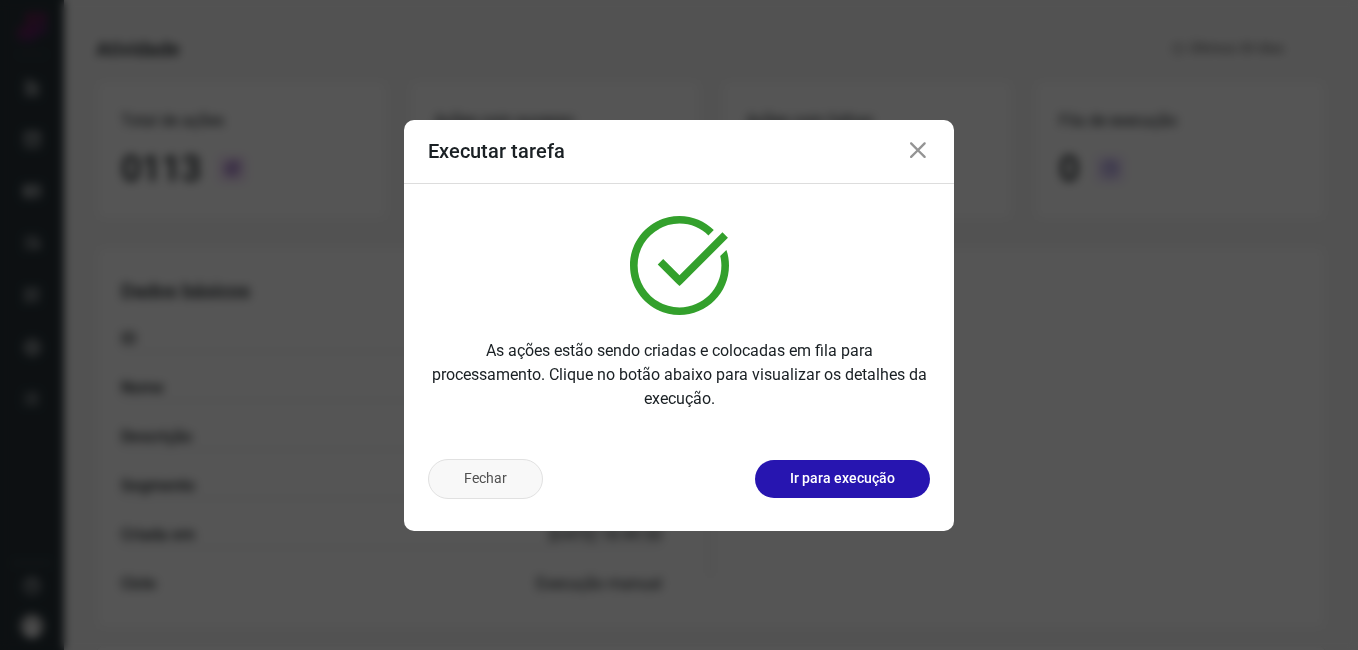 click on "Fechar" at bounding box center [485, 479] 